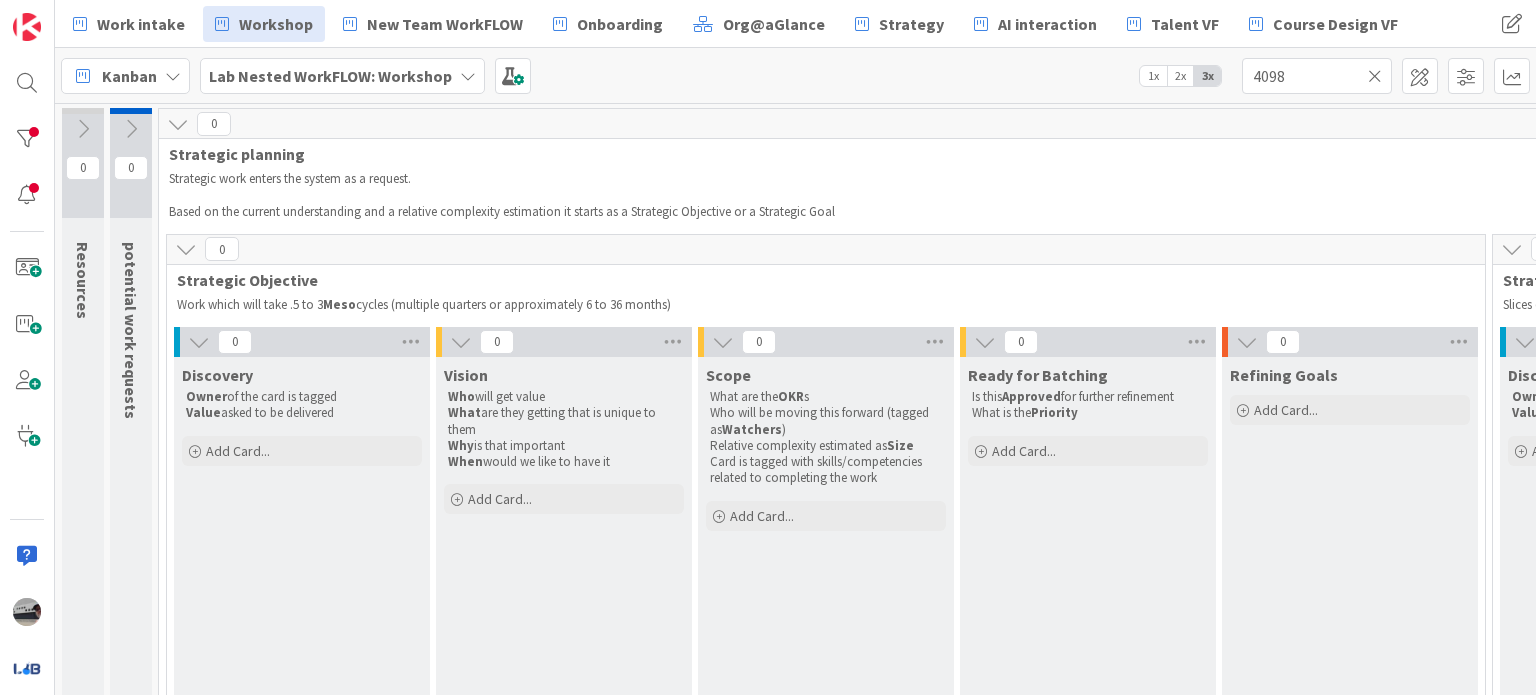 scroll, scrollTop: 0, scrollLeft: 0, axis: both 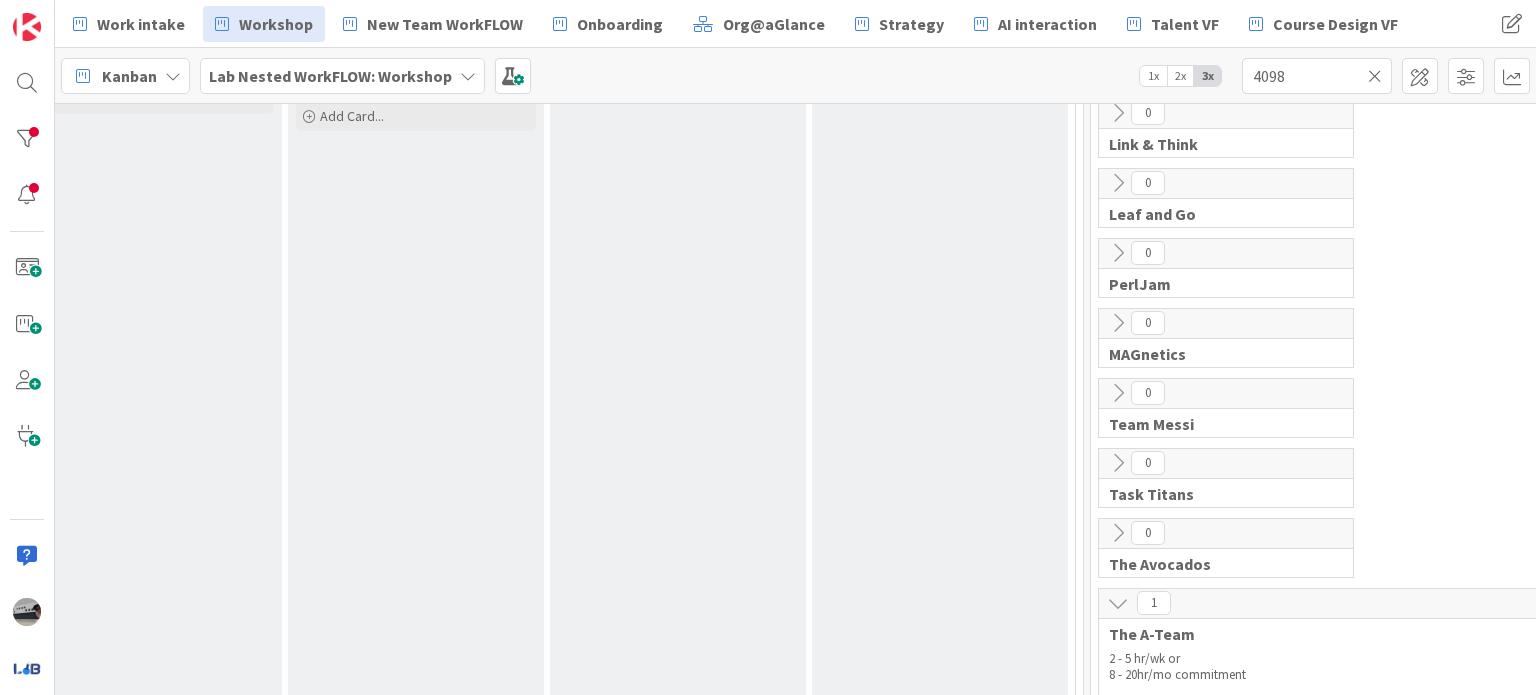 click at bounding box center [1118, 393] 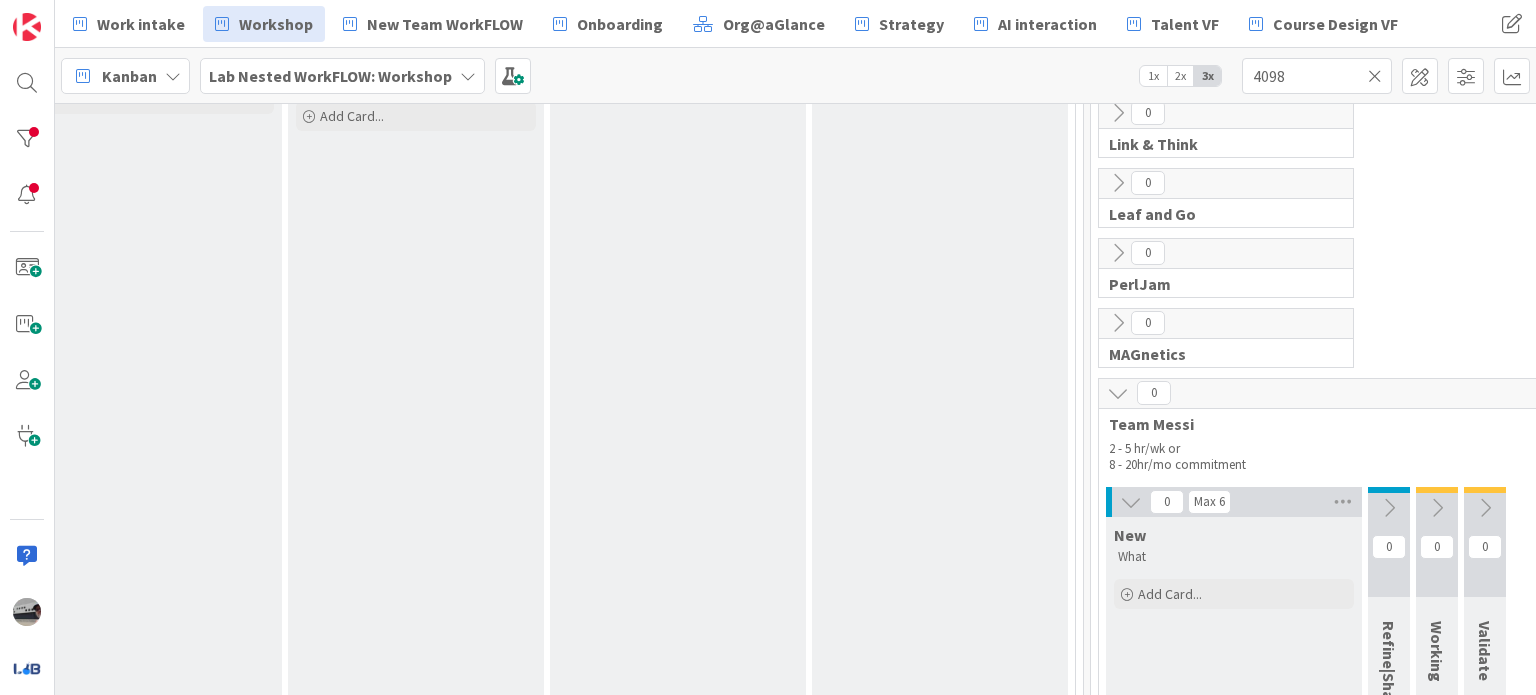 click at bounding box center (1375, 76) 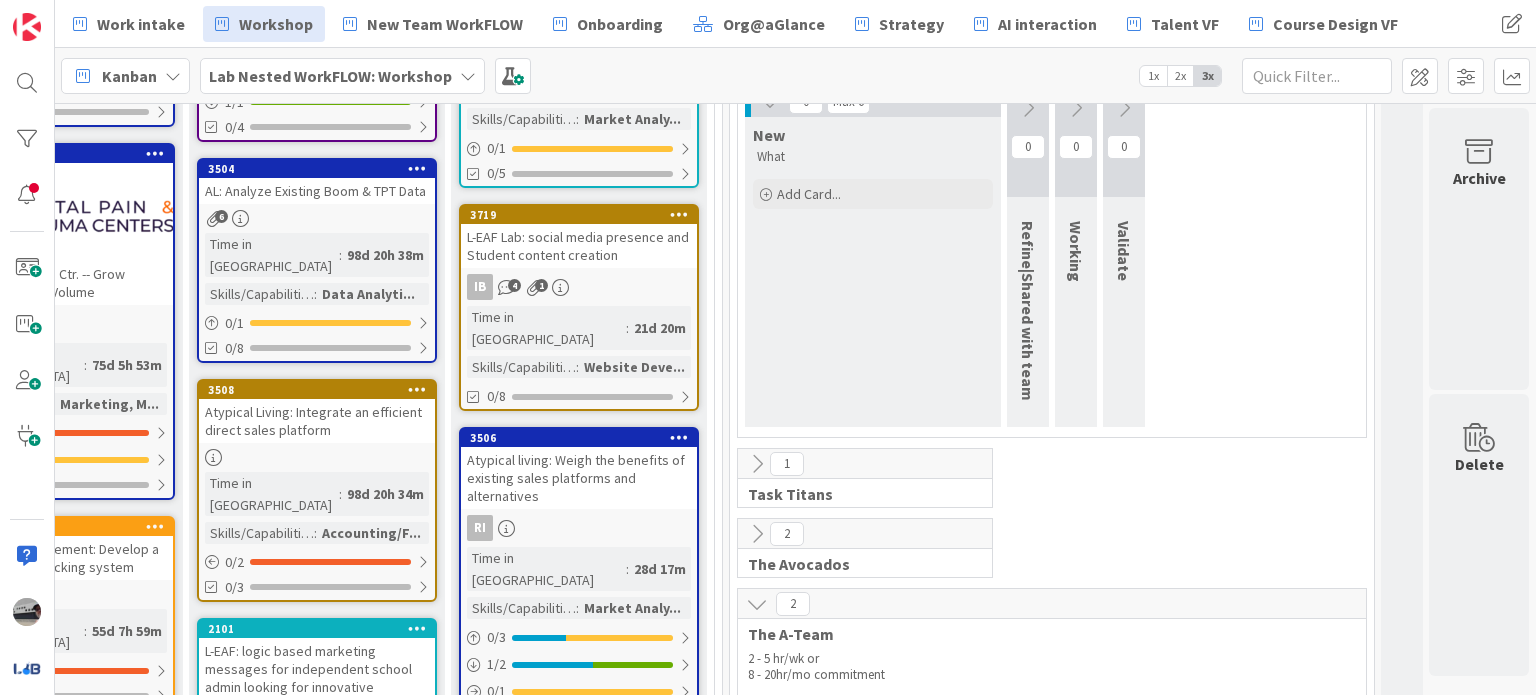 scroll, scrollTop: 400, scrollLeft: 2110, axis: both 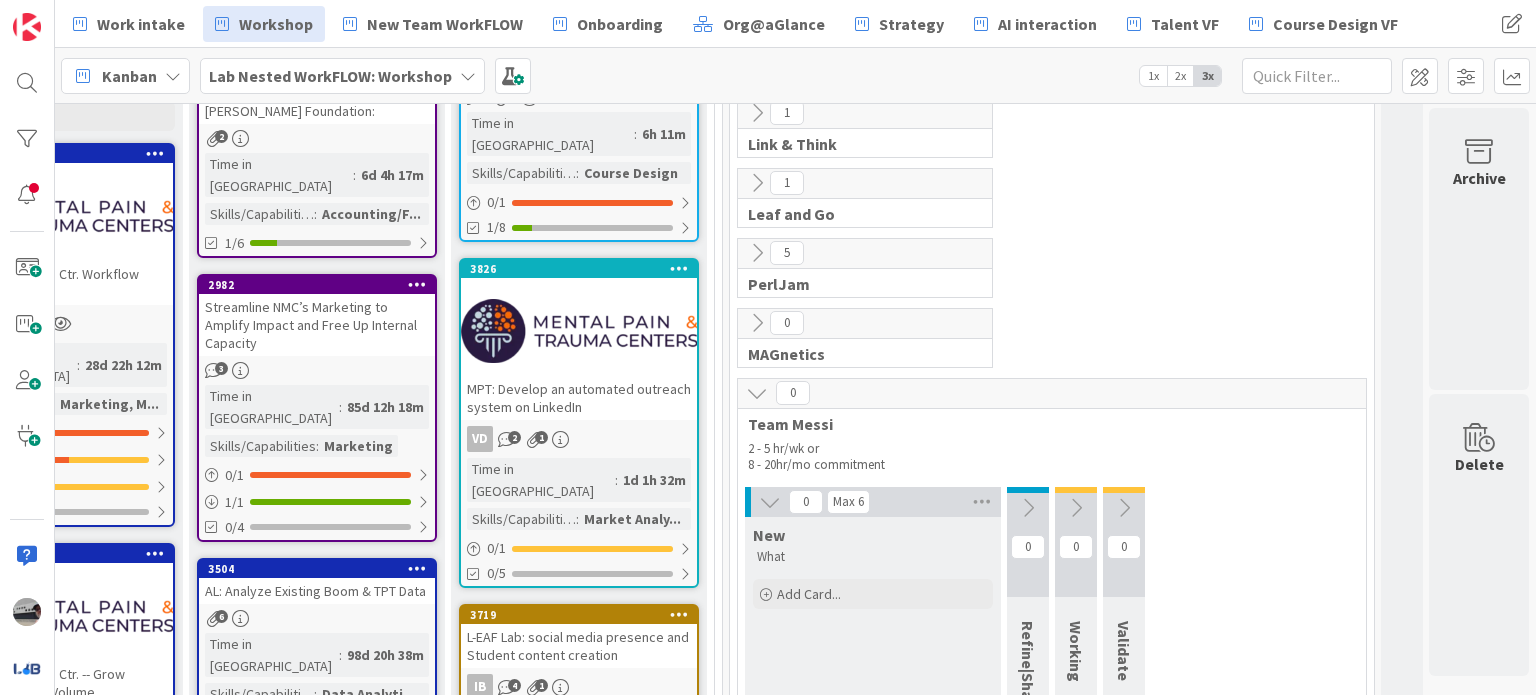 click on "Lab Nested WorkFLOW: Workshop" at bounding box center [330, 76] 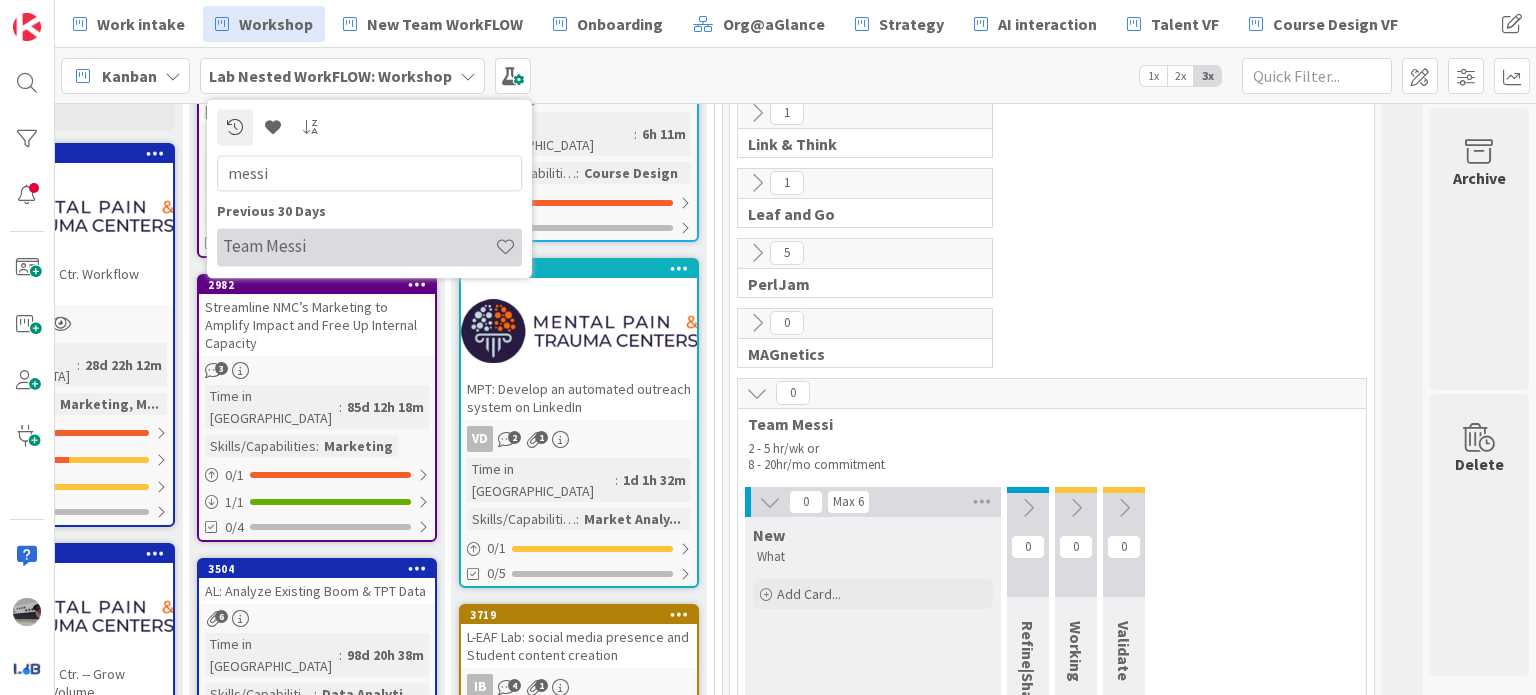 type on "messi" 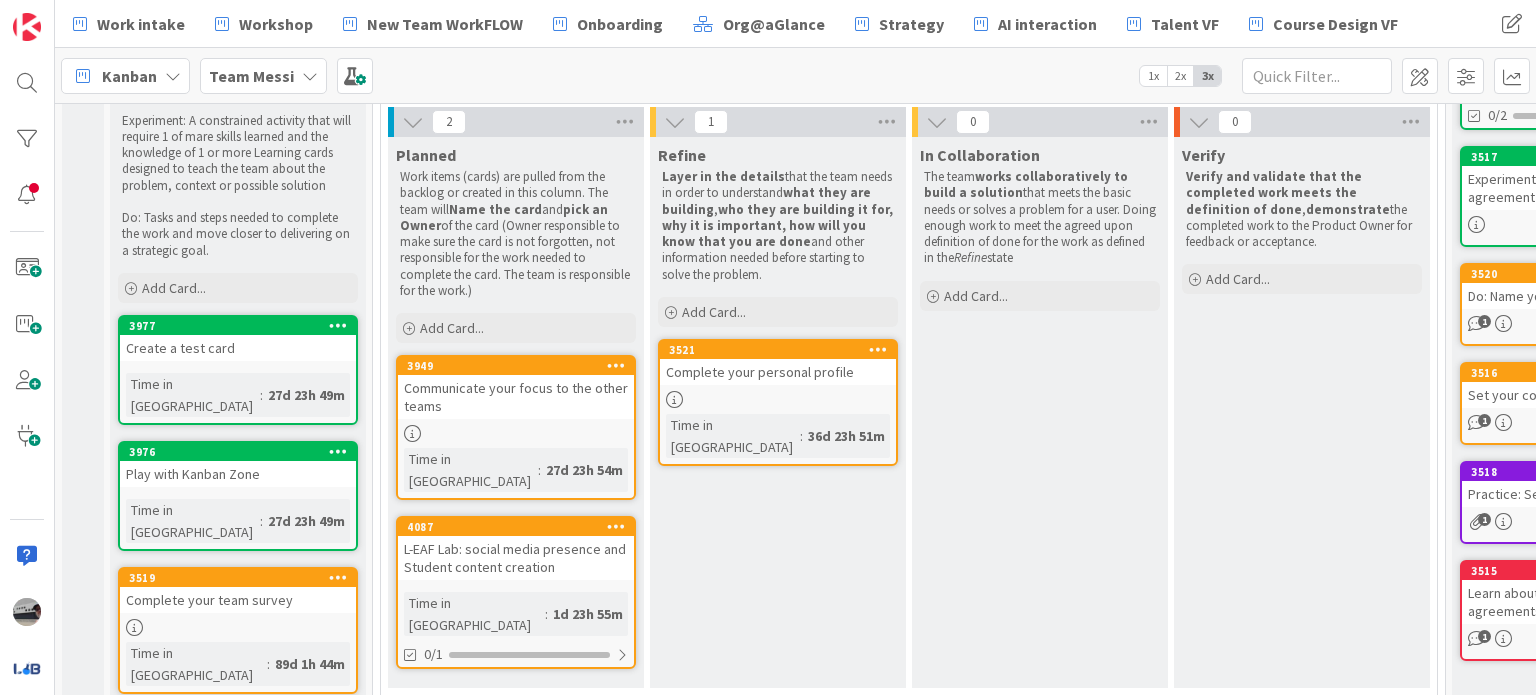 scroll, scrollTop: 222, scrollLeft: 0, axis: vertical 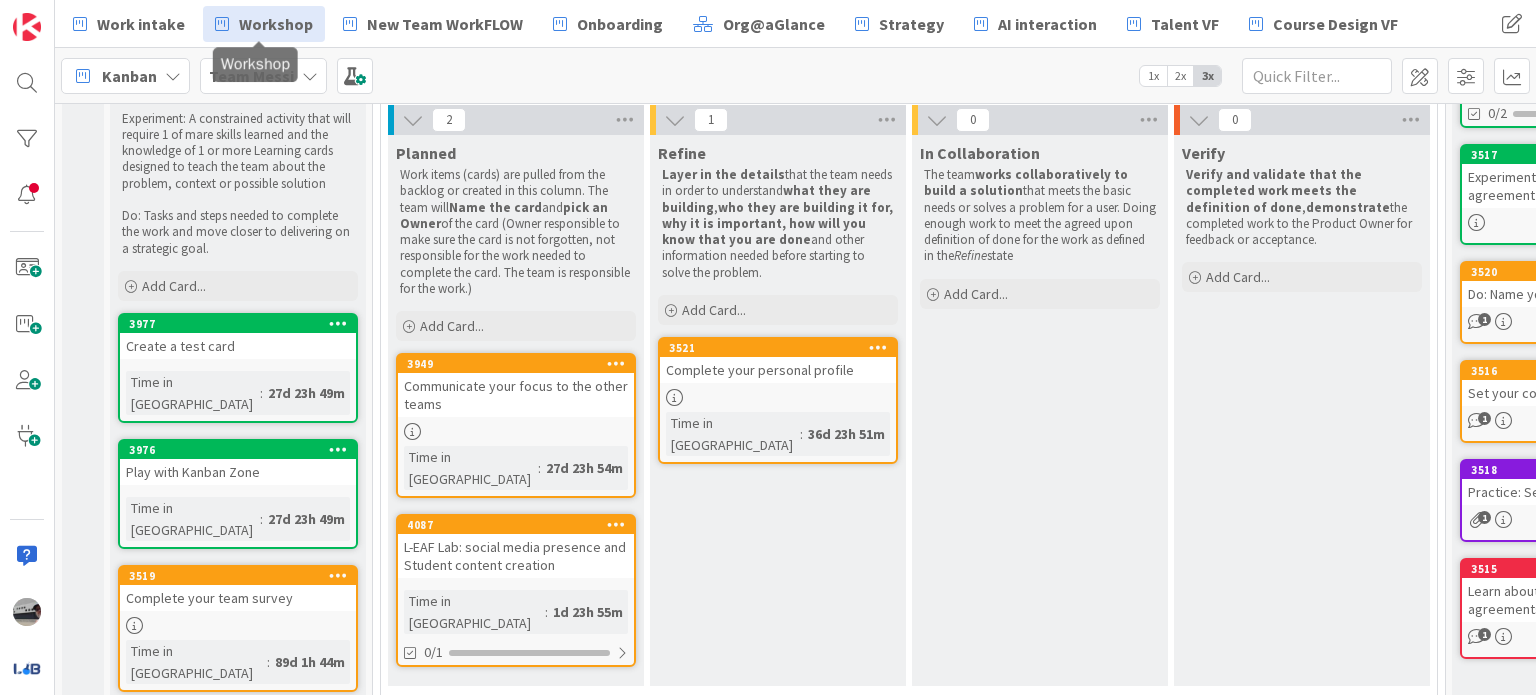 click on "Workshop" at bounding box center [276, 24] 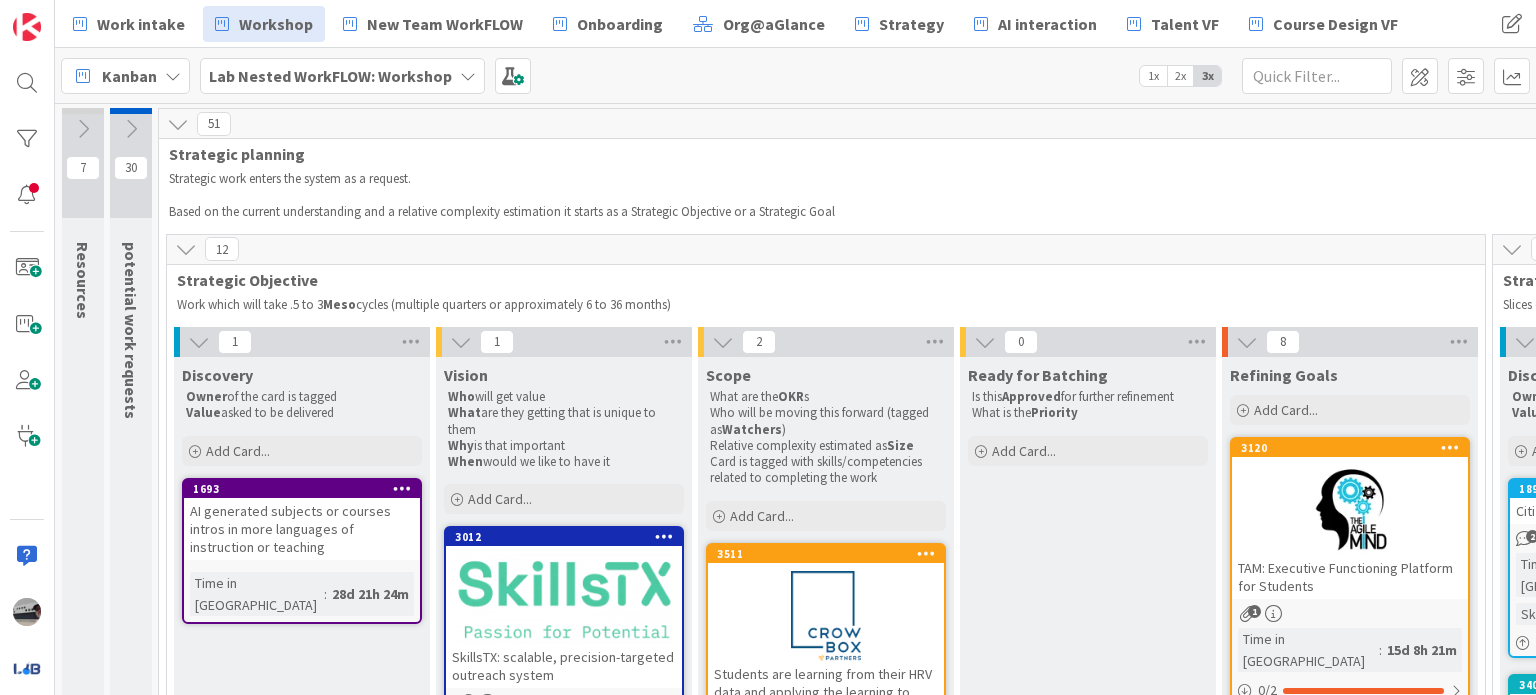 click at bounding box center [199, 342] 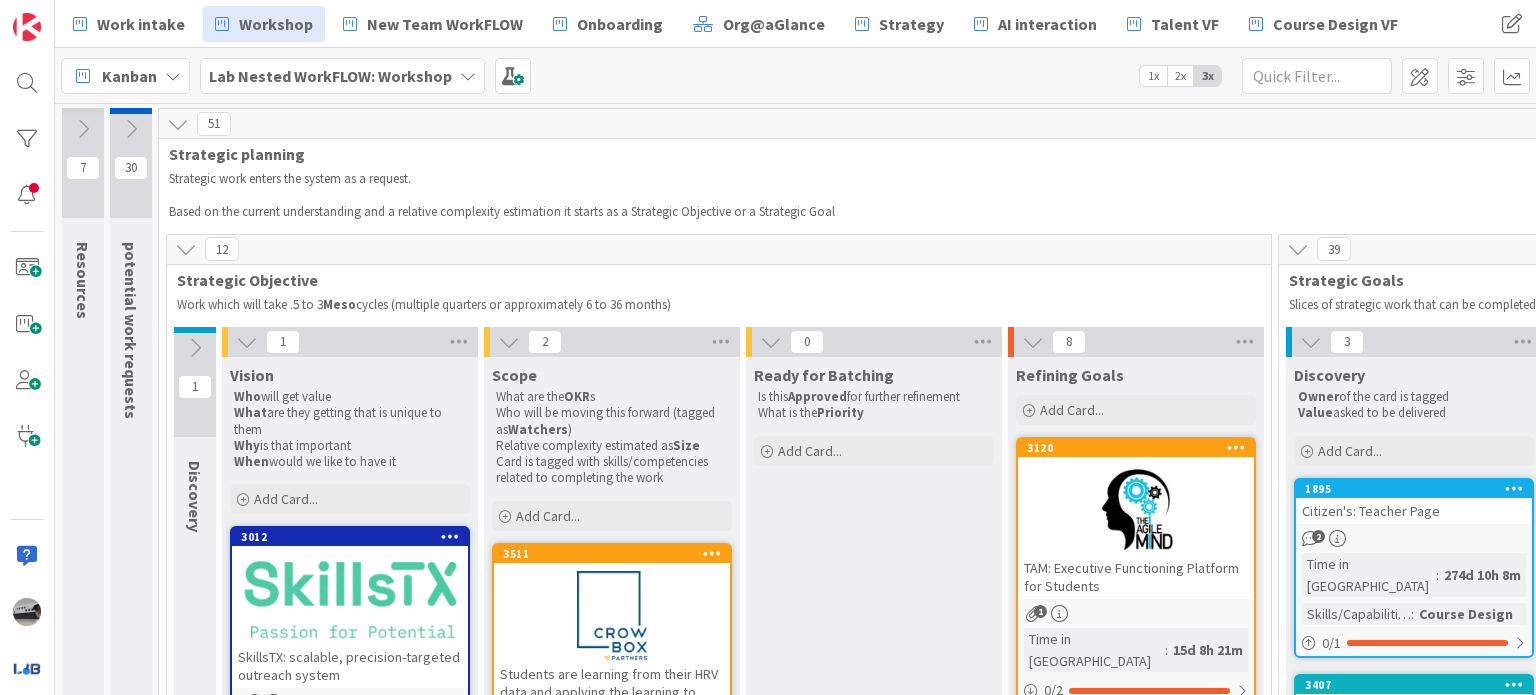 click at bounding box center [247, 342] 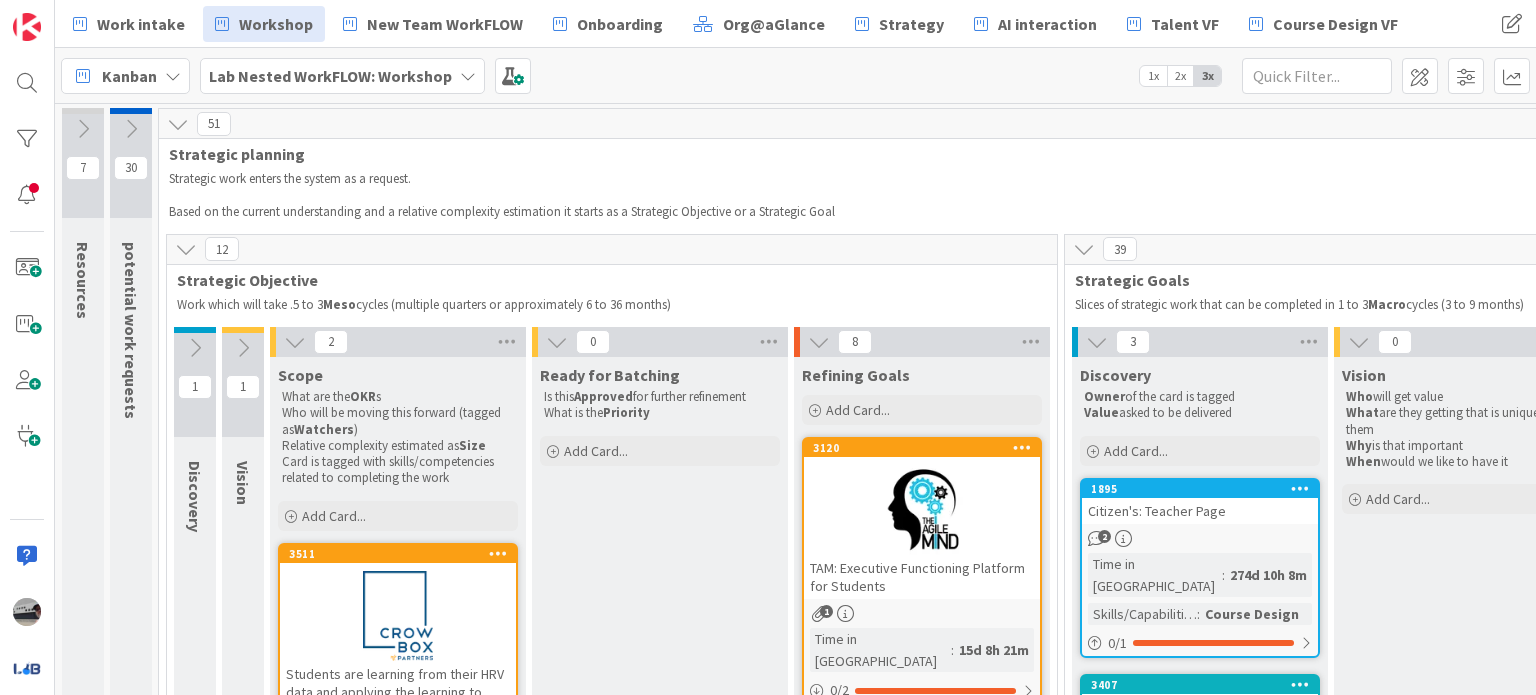 click at bounding box center [295, 342] 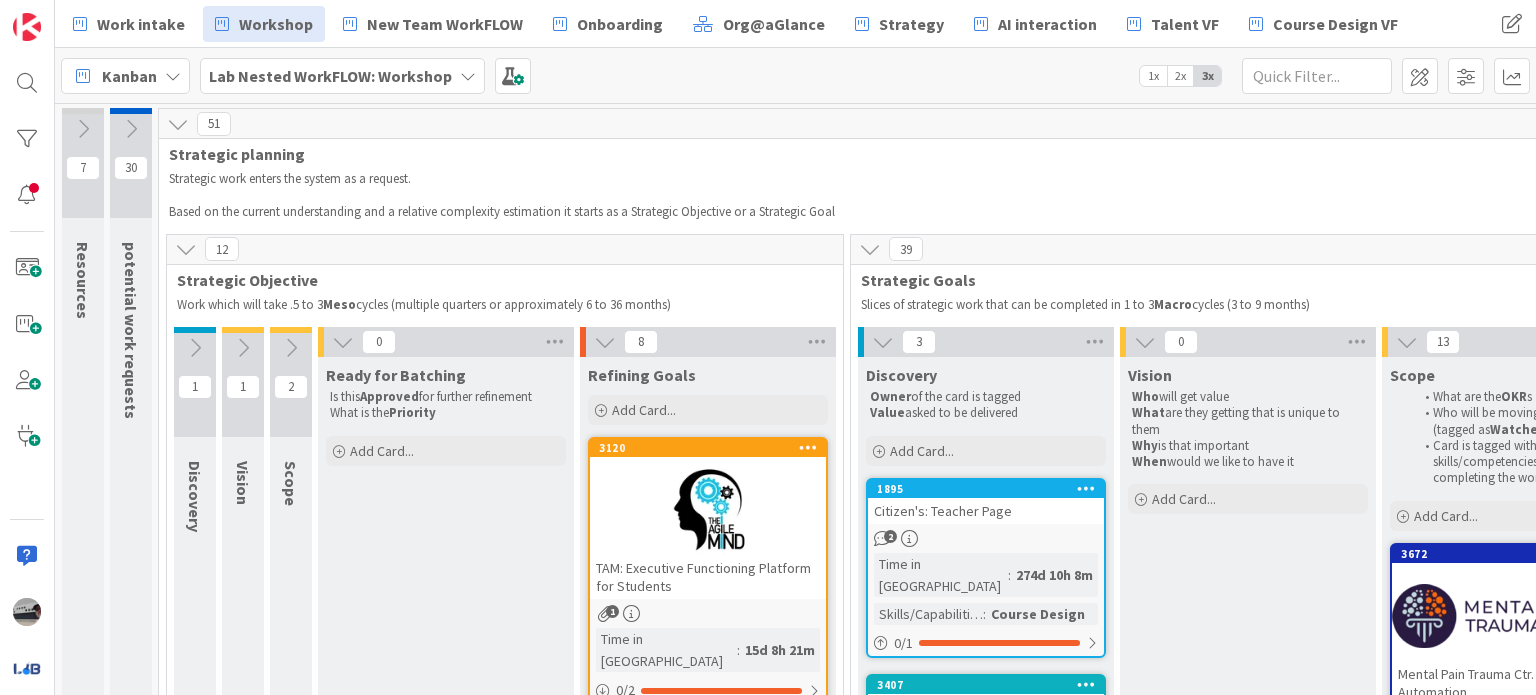 click at bounding box center (343, 342) 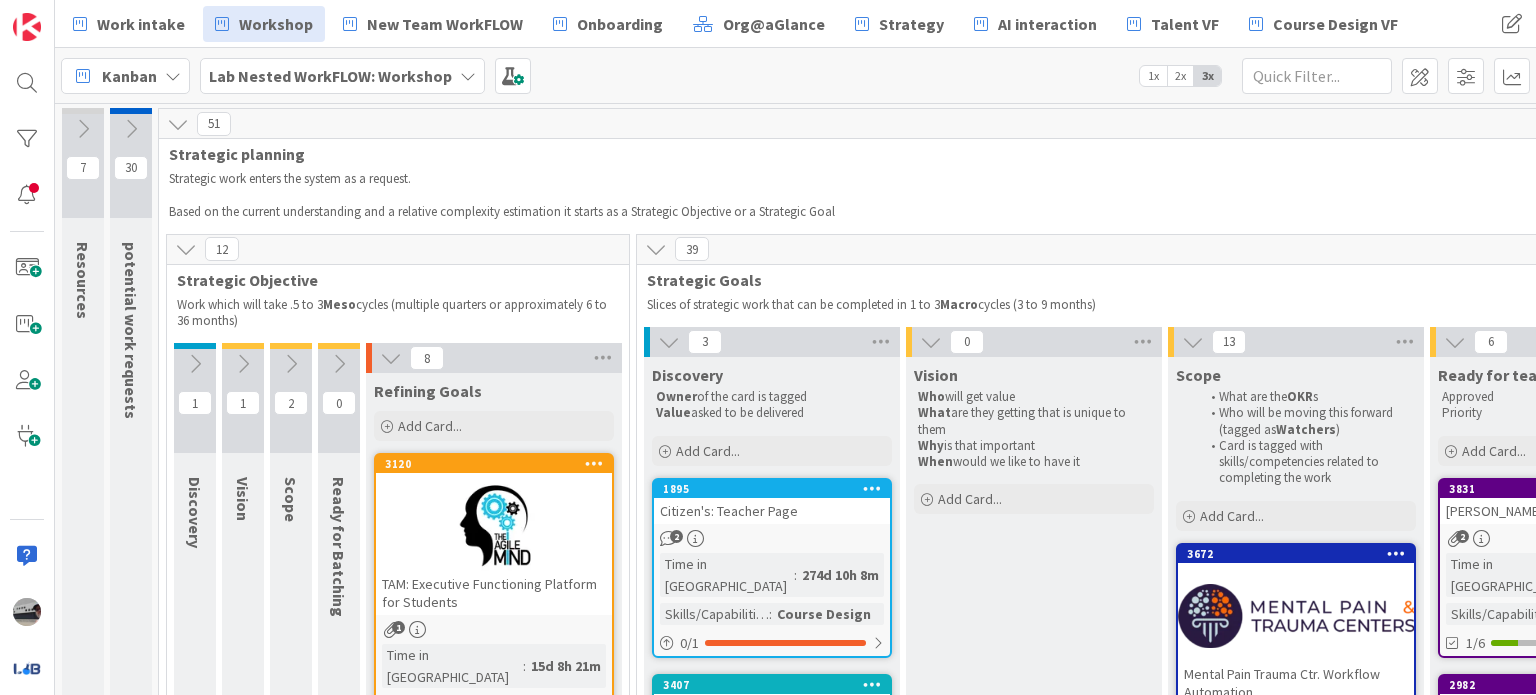 click at bounding box center (391, 358) 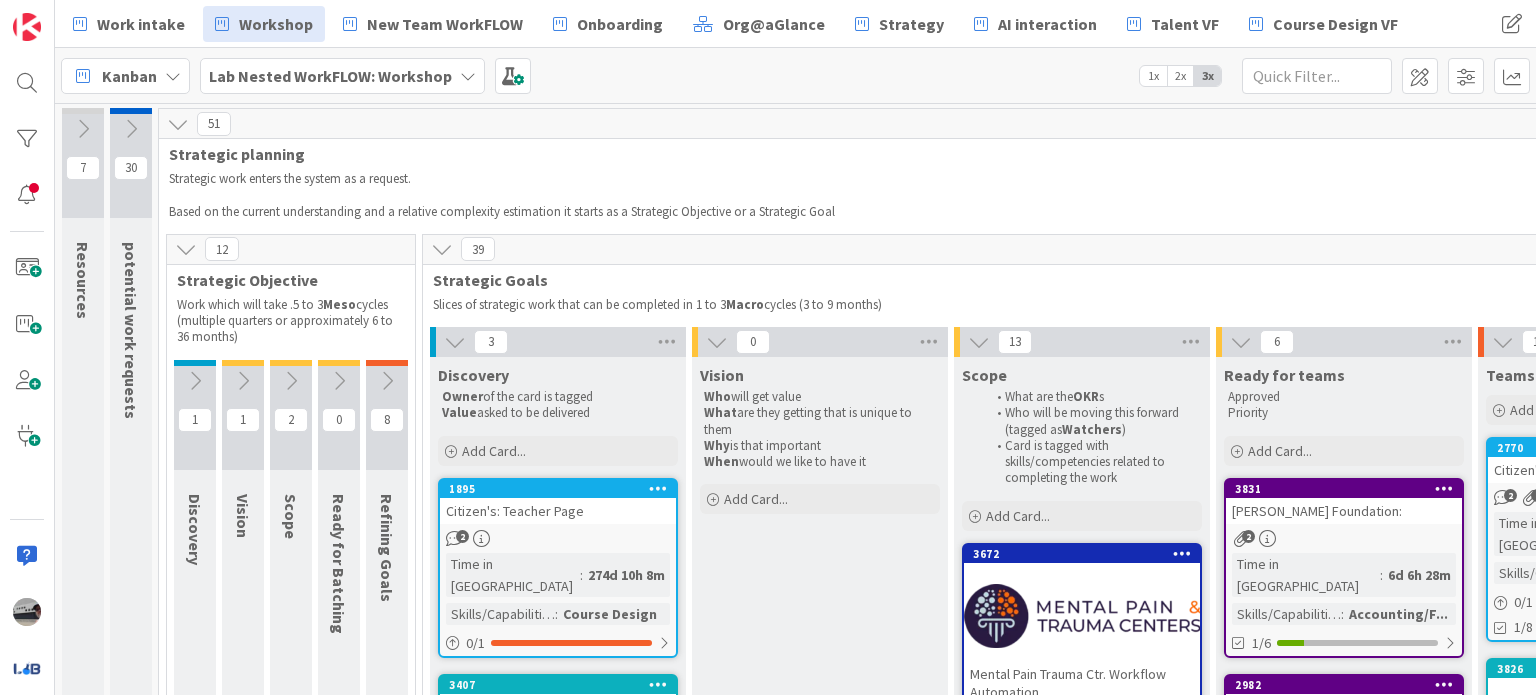click at bounding box center (455, 342) 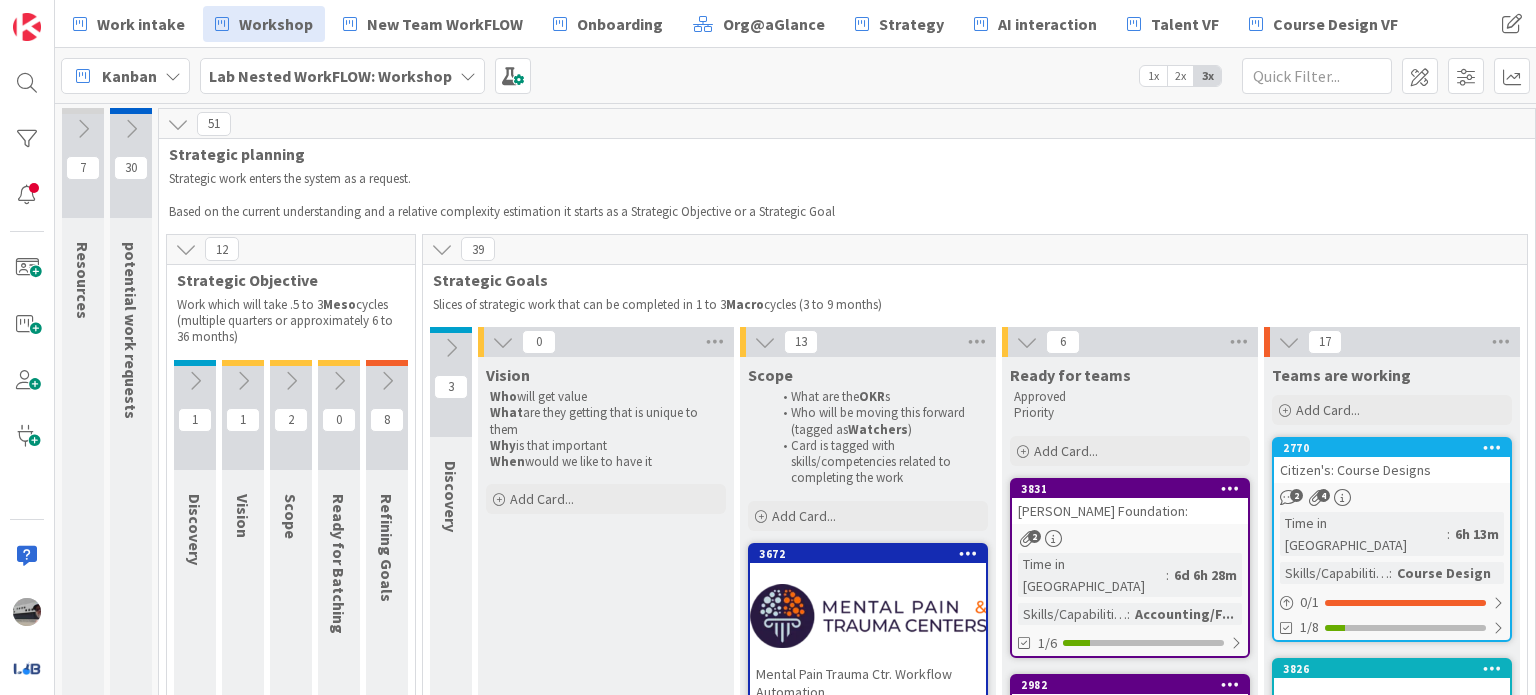 click at bounding box center (503, 342) 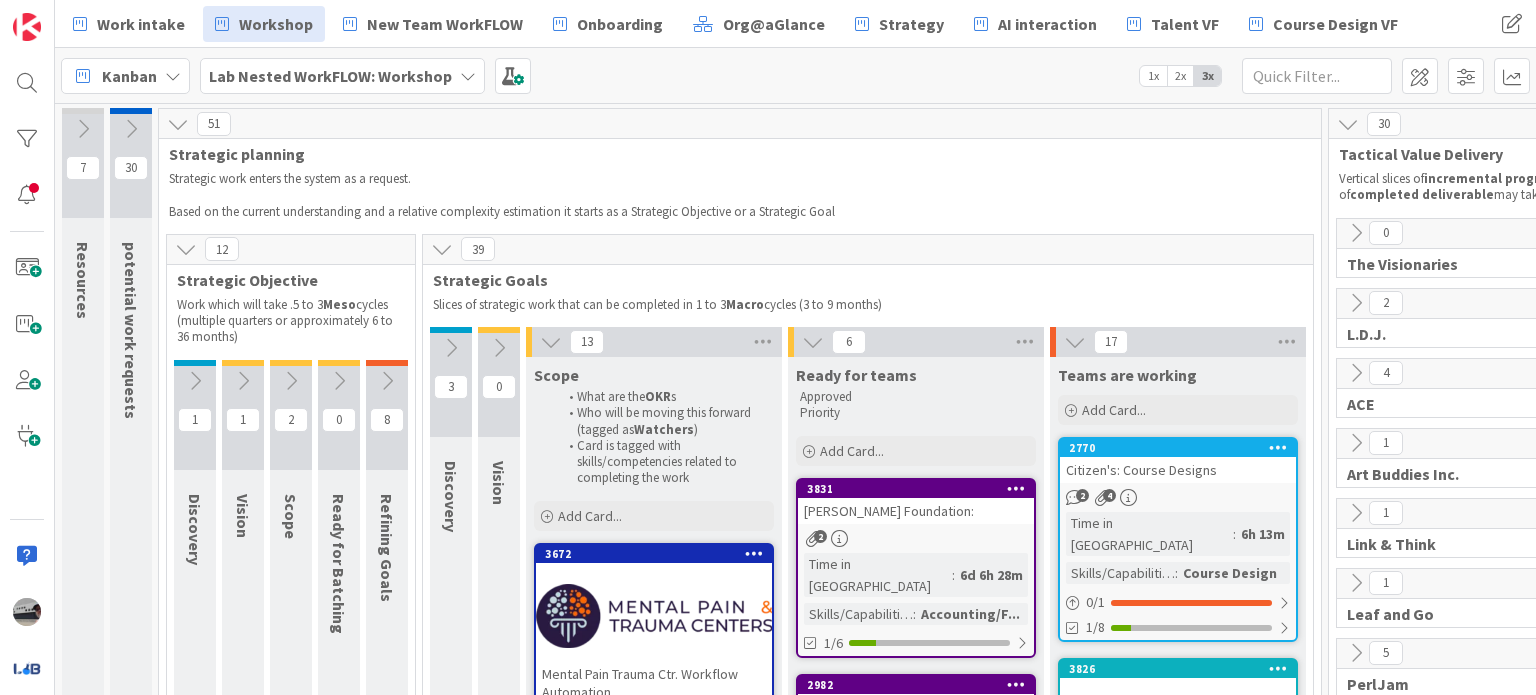 click at bounding box center [551, 342] 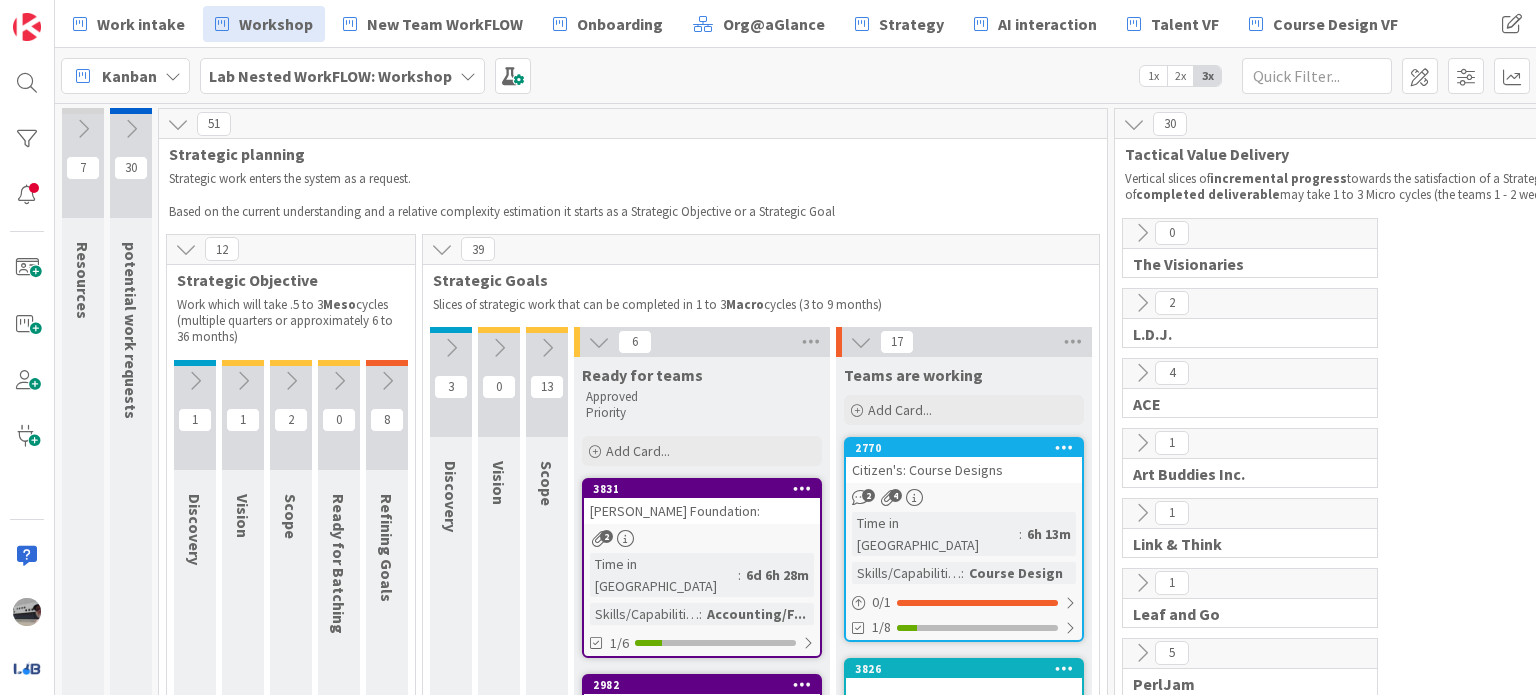 click at bounding box center (599, 342) 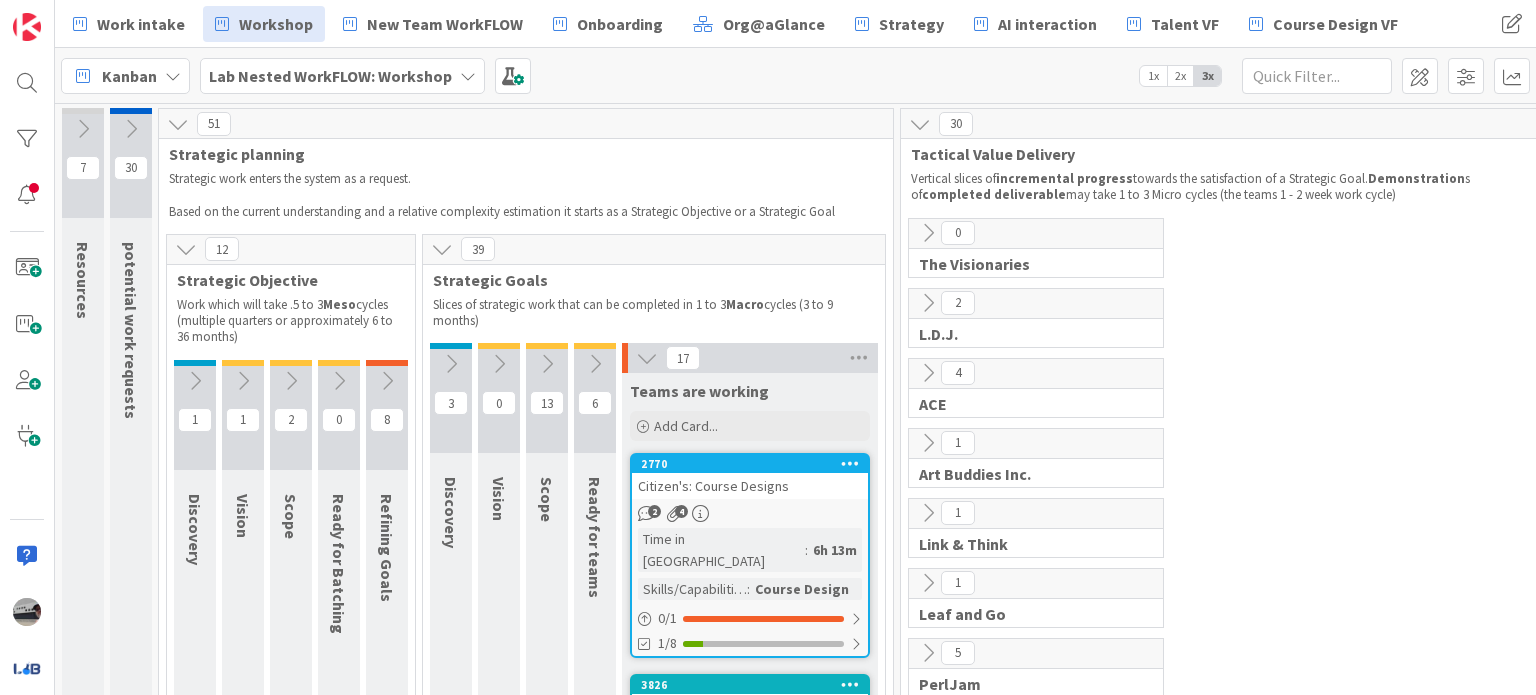 click at bounding box center [647, 358] 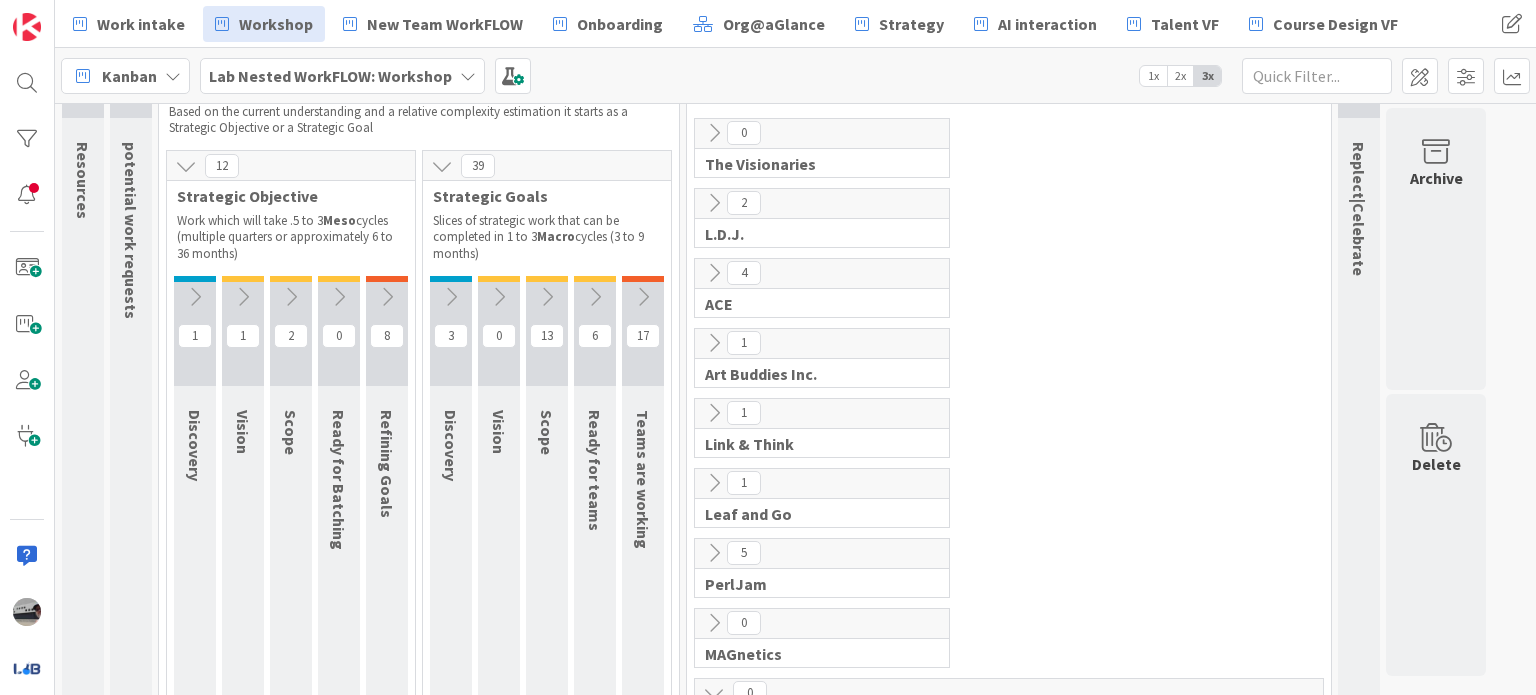 scroll, scrollTop: 0, scrollLeft: 0, axis: both 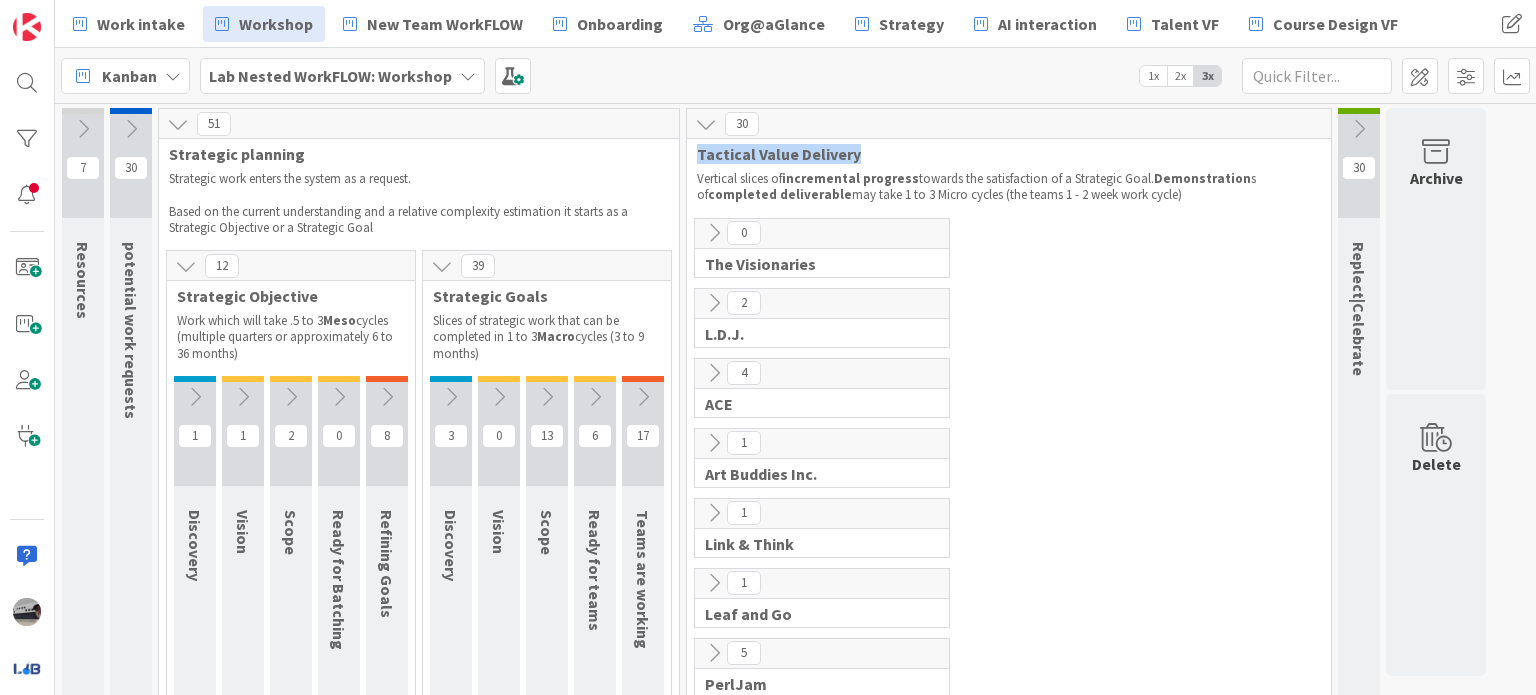 drag, startPoint x: 696, startPoint y: 158, endPoint x: 911, endPoint y: 148, distance: 215.23244 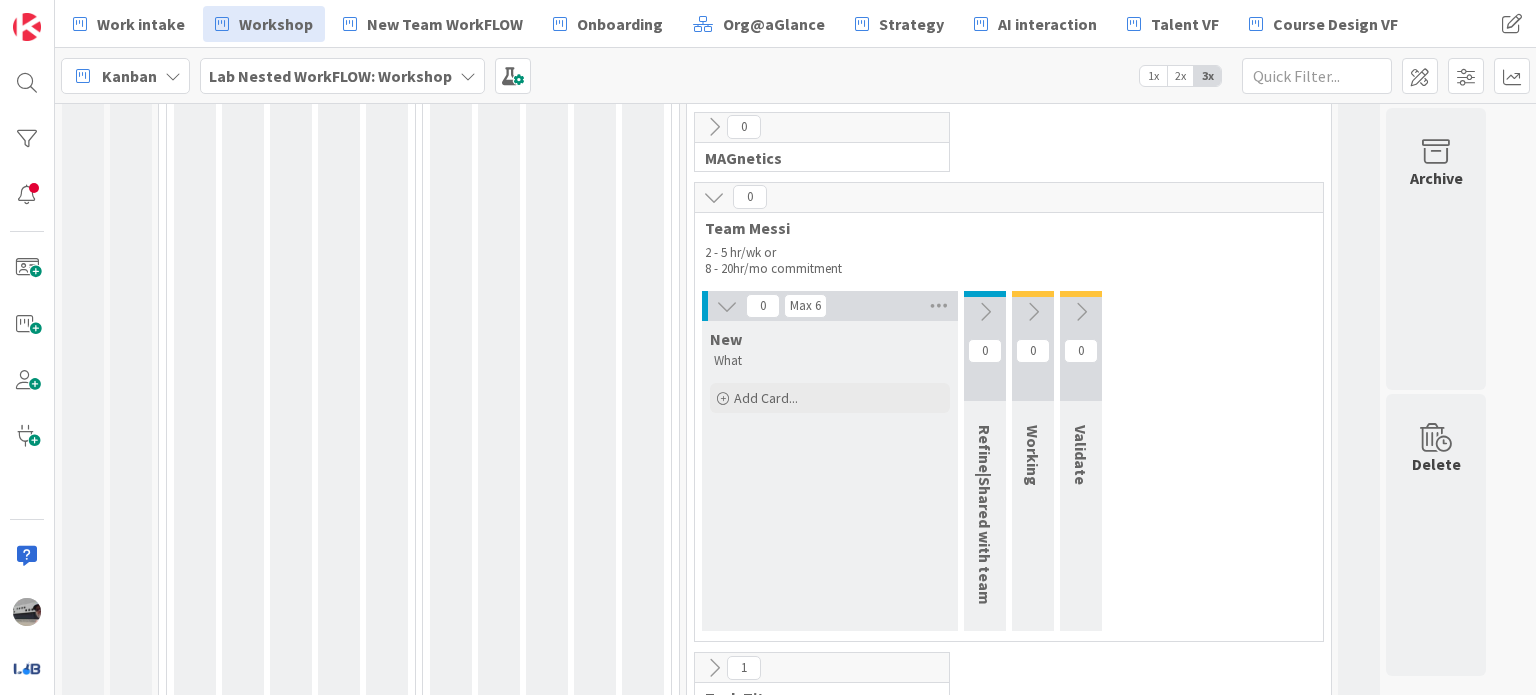 scroll, scrollTop: 600, scrollLeft: 0, axis: vertical 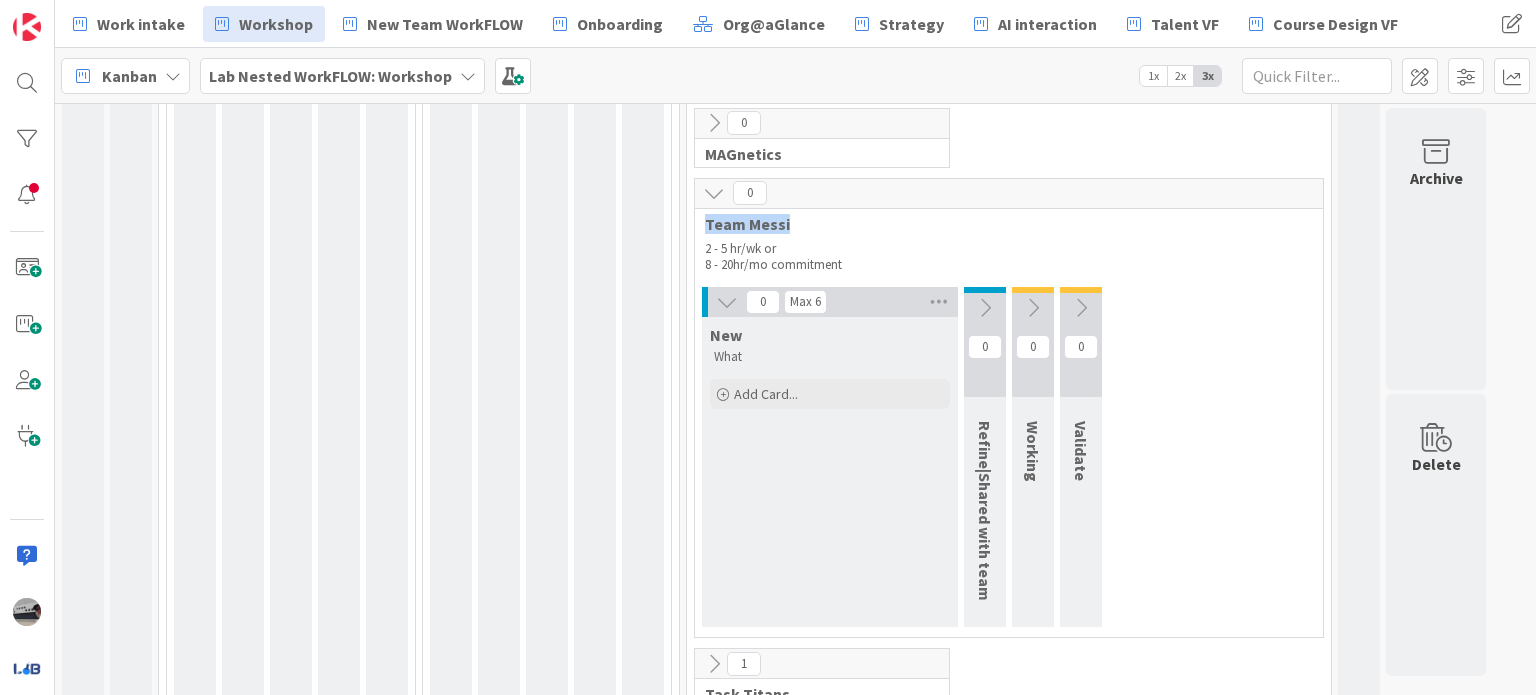 drag, startPoint x: 805, startPoint y: 219, endPoint x: 700, endPoint y: 219, distance: 105 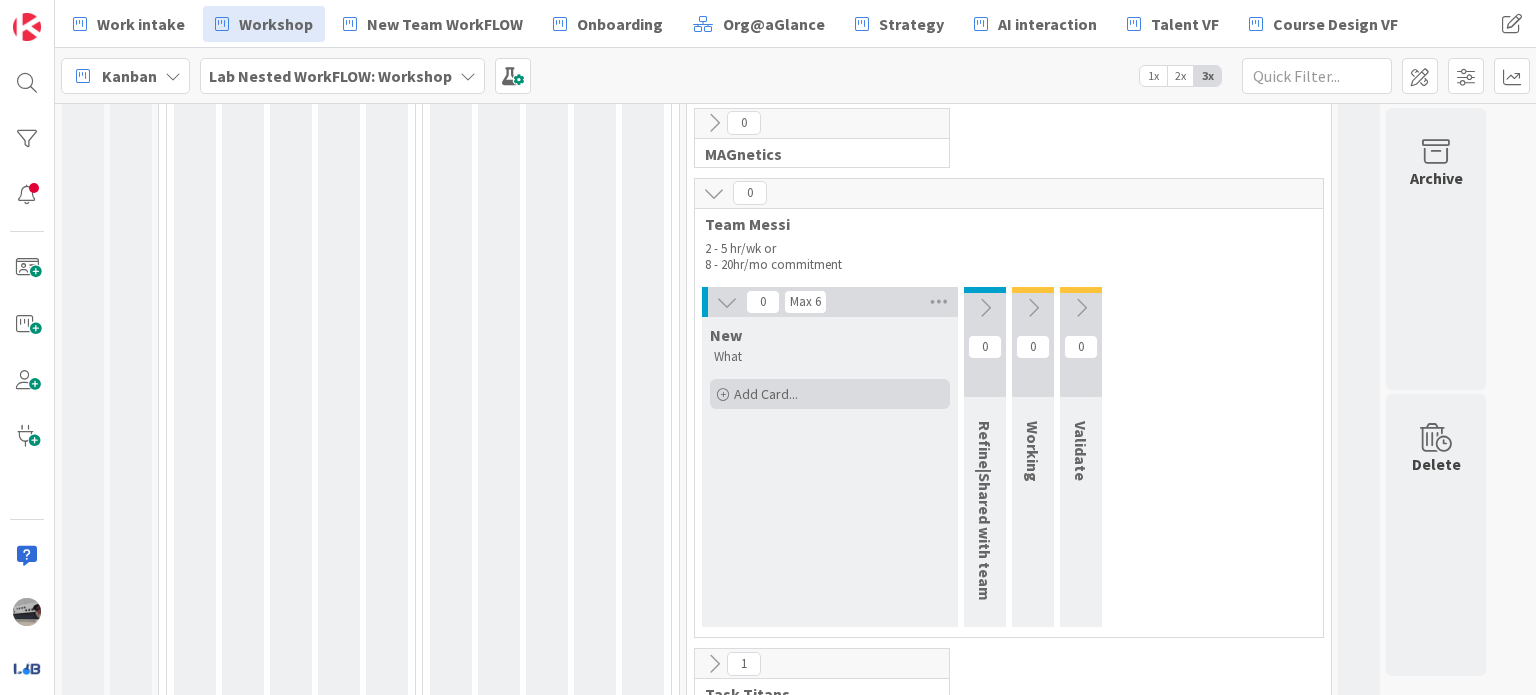click on "Add Card..." at bounding box center (830, 394) 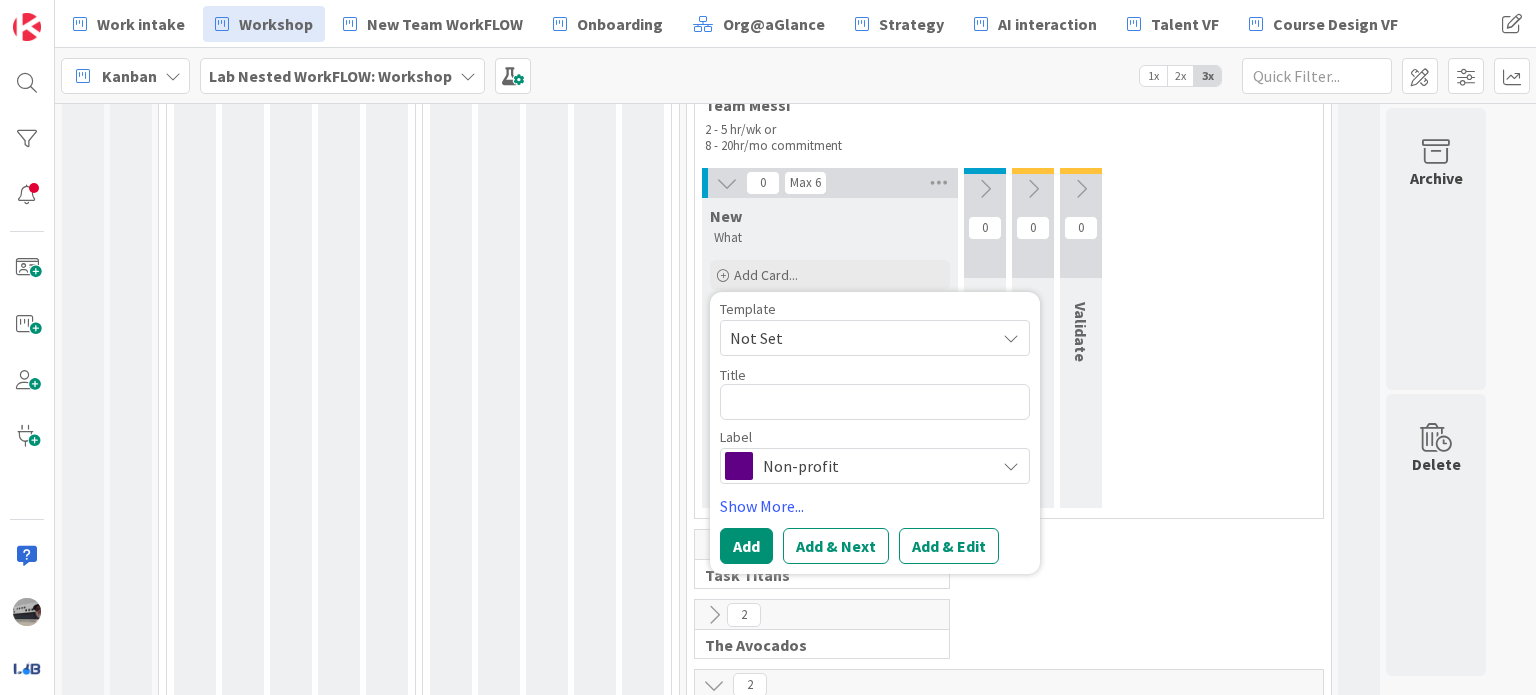 scroll, scrollTop: 900, scrollLeft: 0, axis: vertical 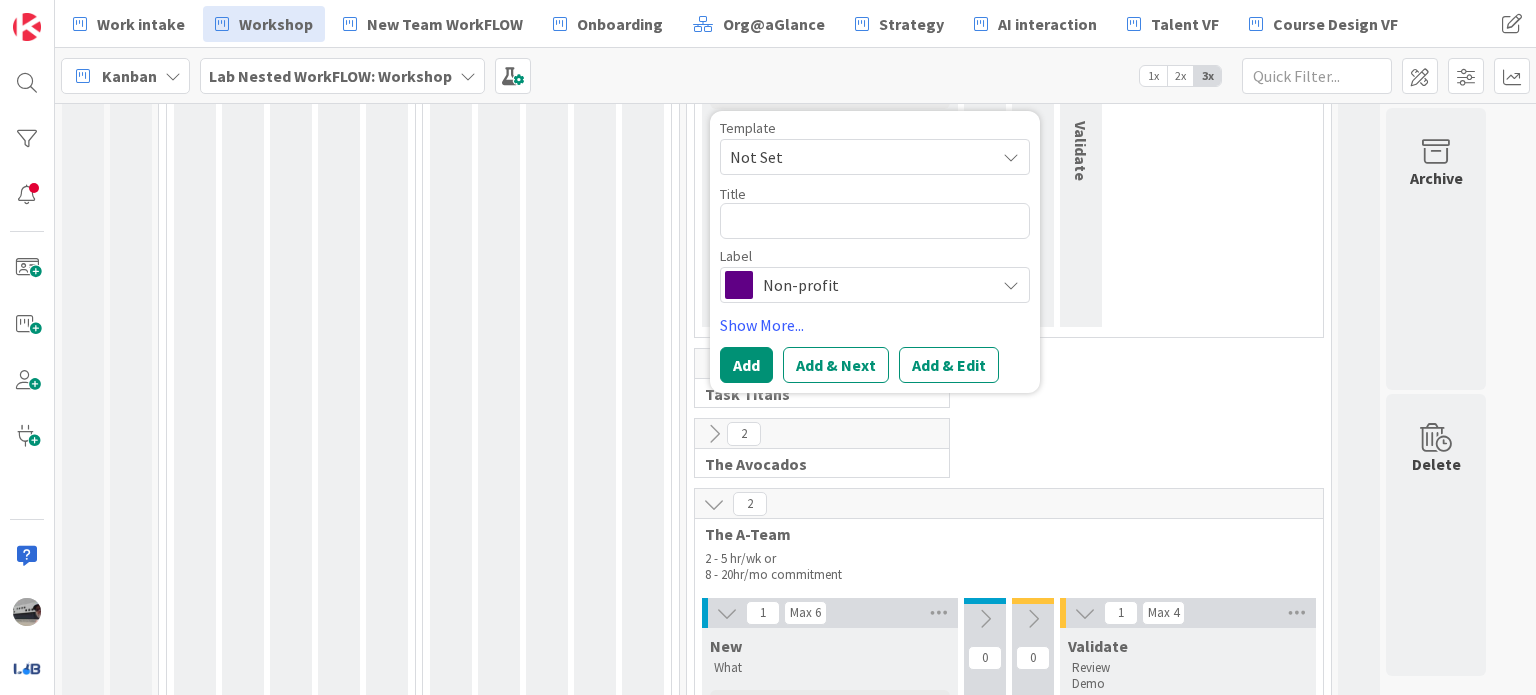 click on "Non-profit" at bounding box center (874, 285) 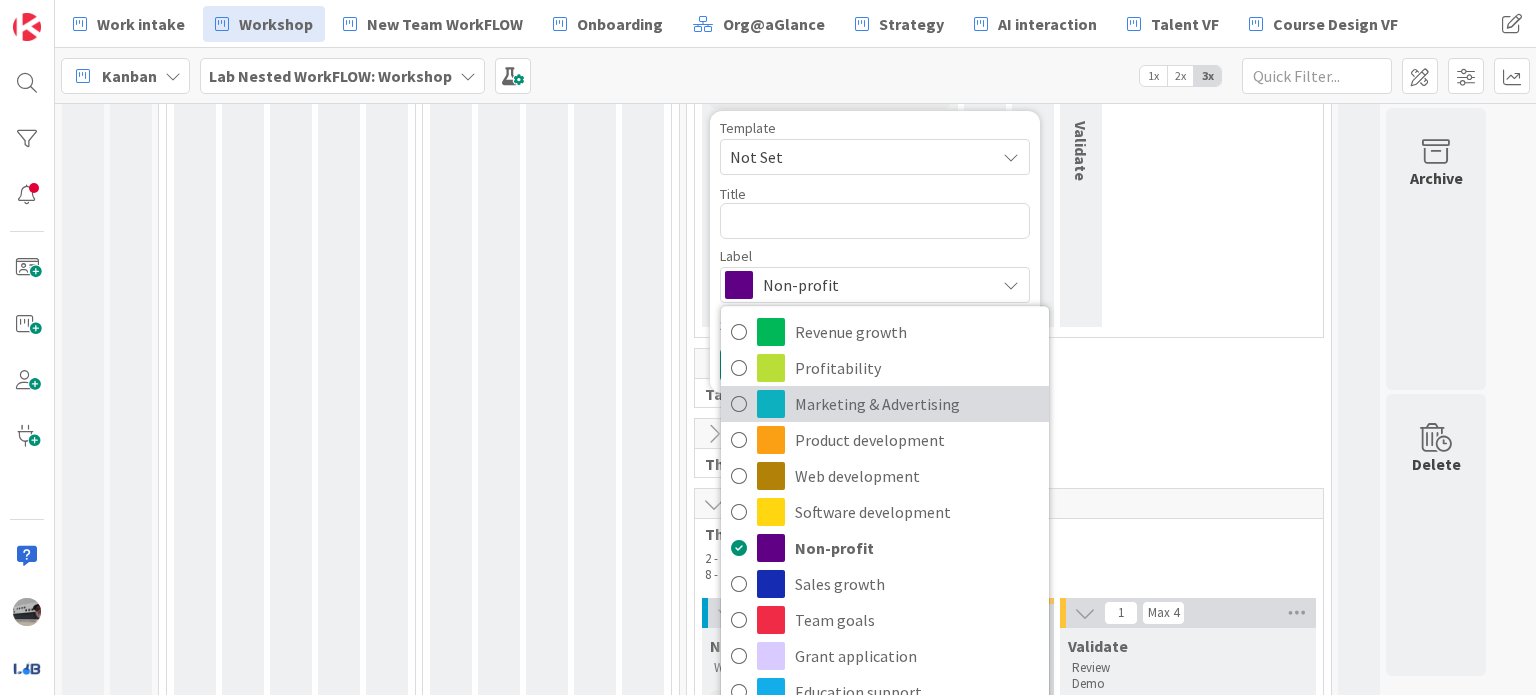 click on "Marketing & Advertising" at bounding box center (917, 405) 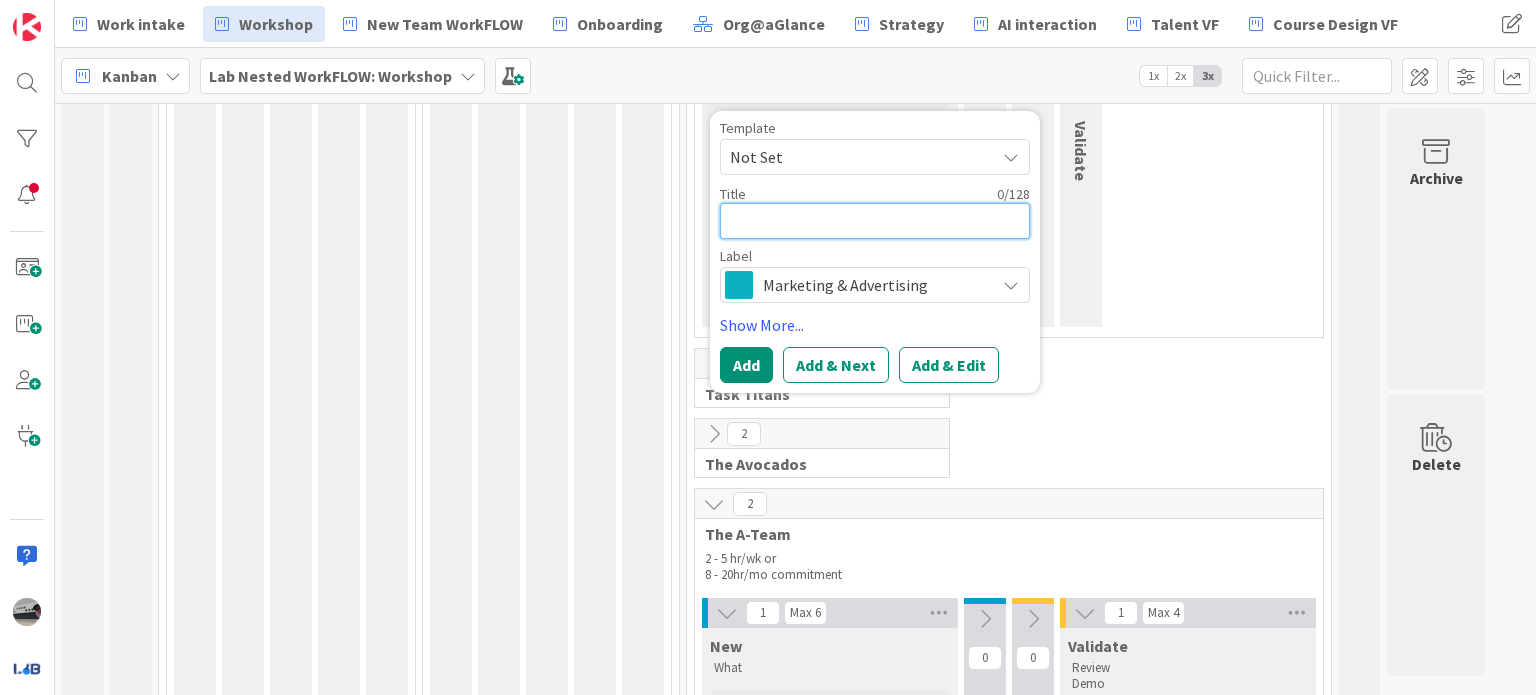 click at bounding box center (875, 221) 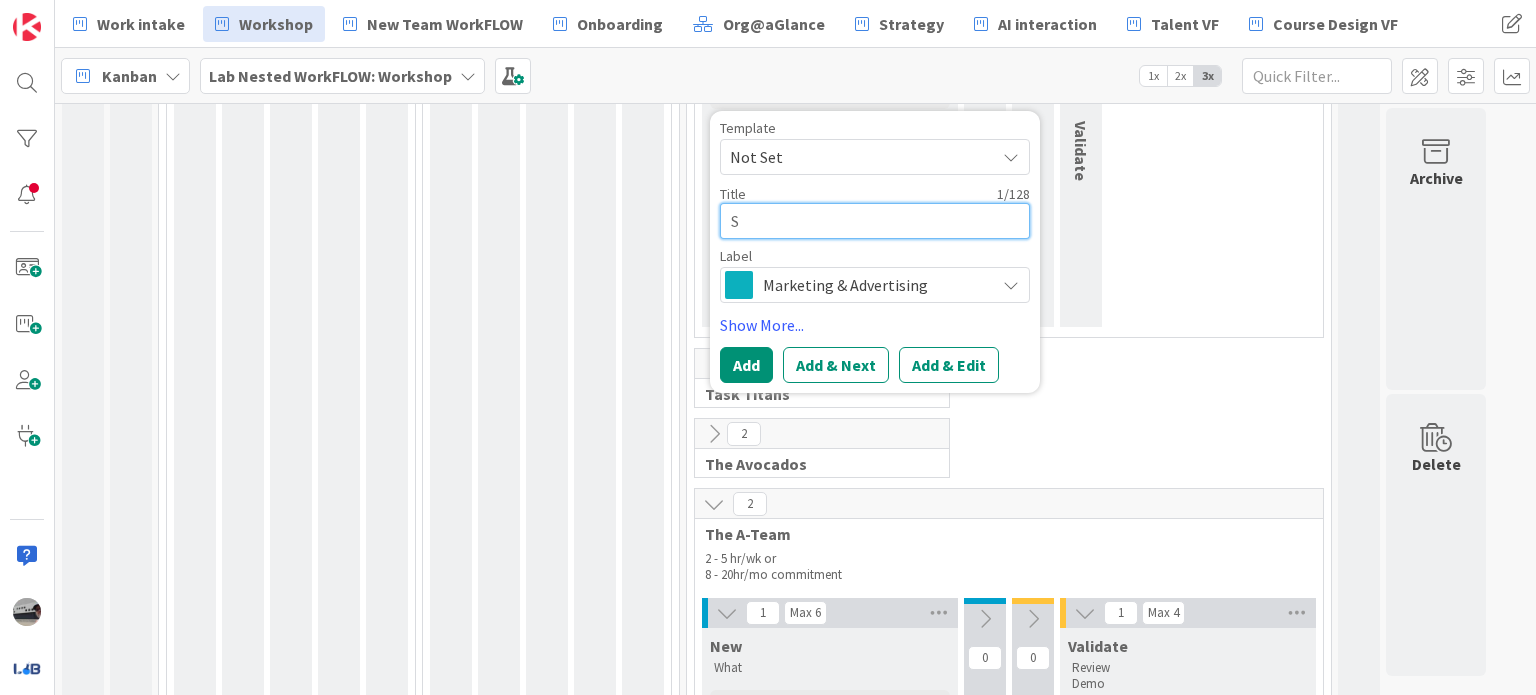 type on "x" 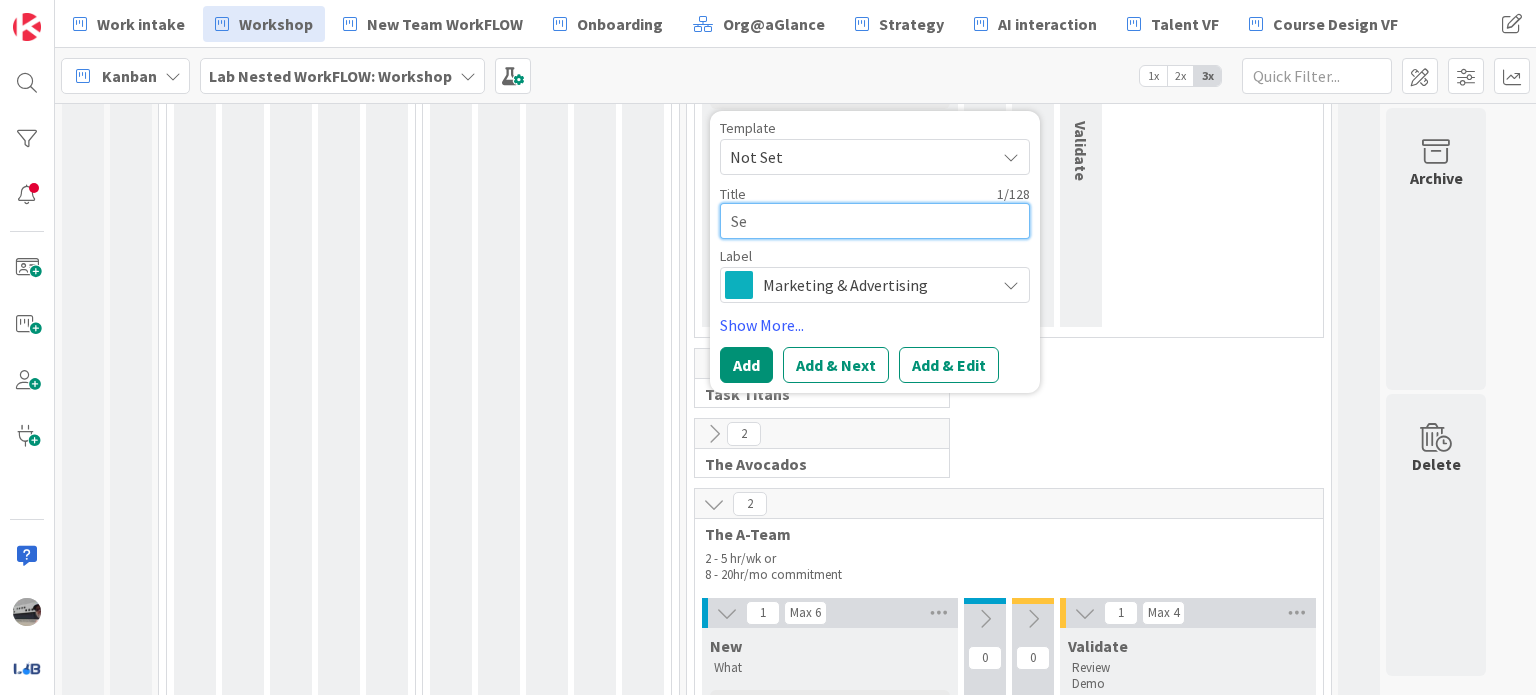 type on "x" 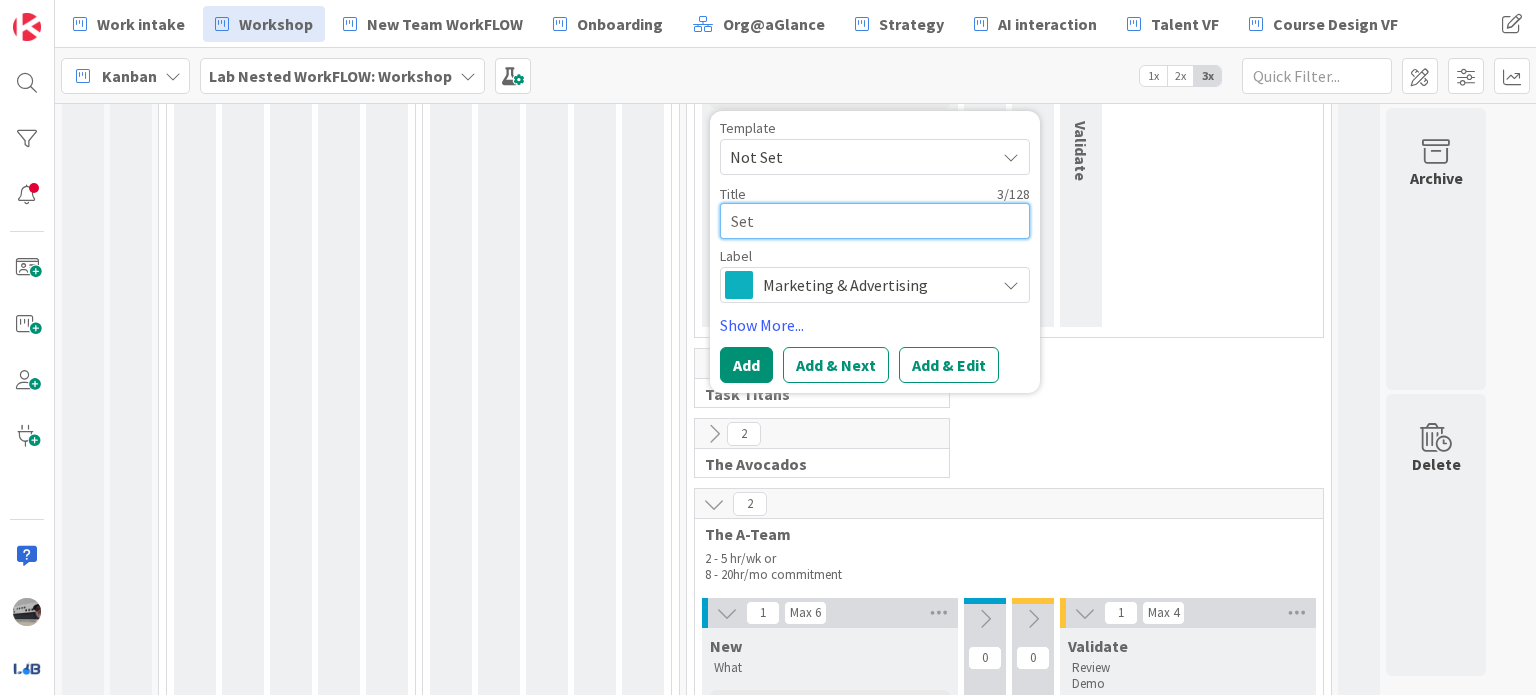 type on "x" 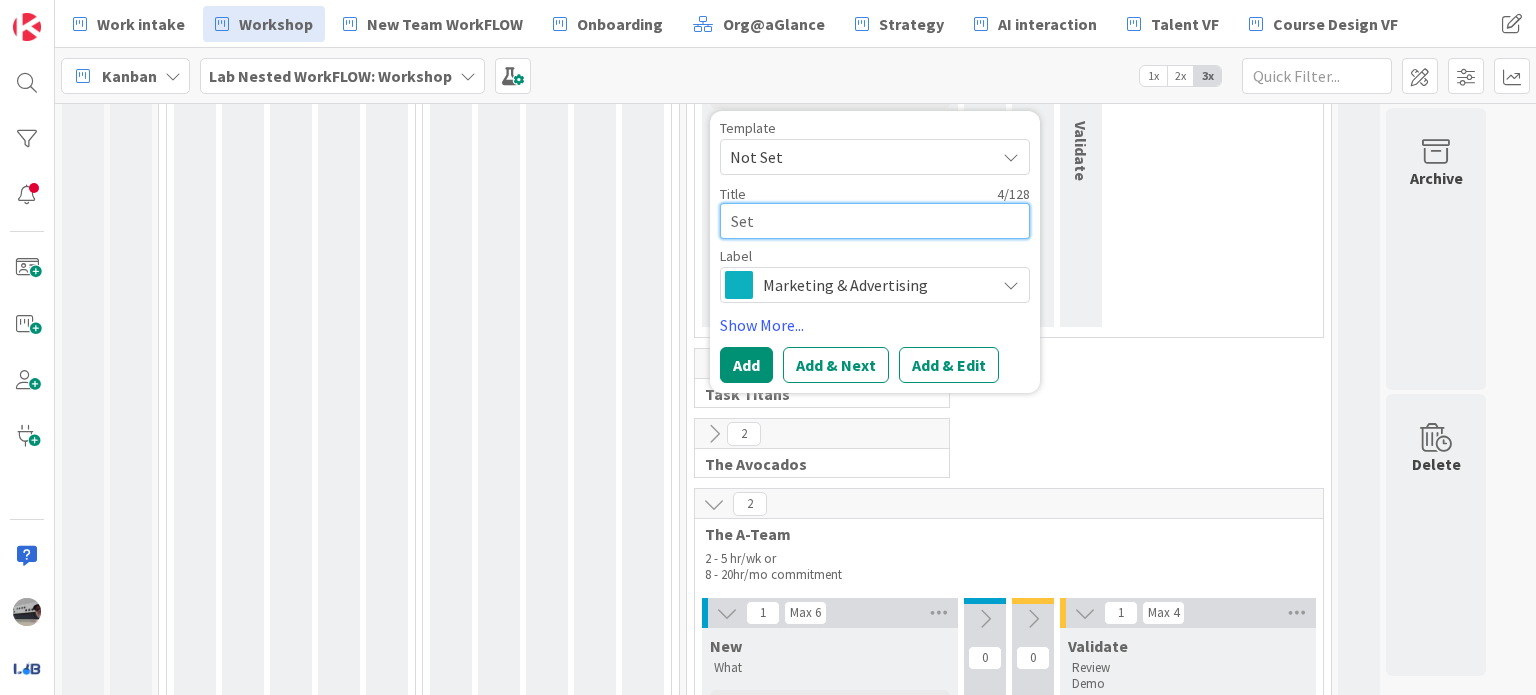 type on "x" 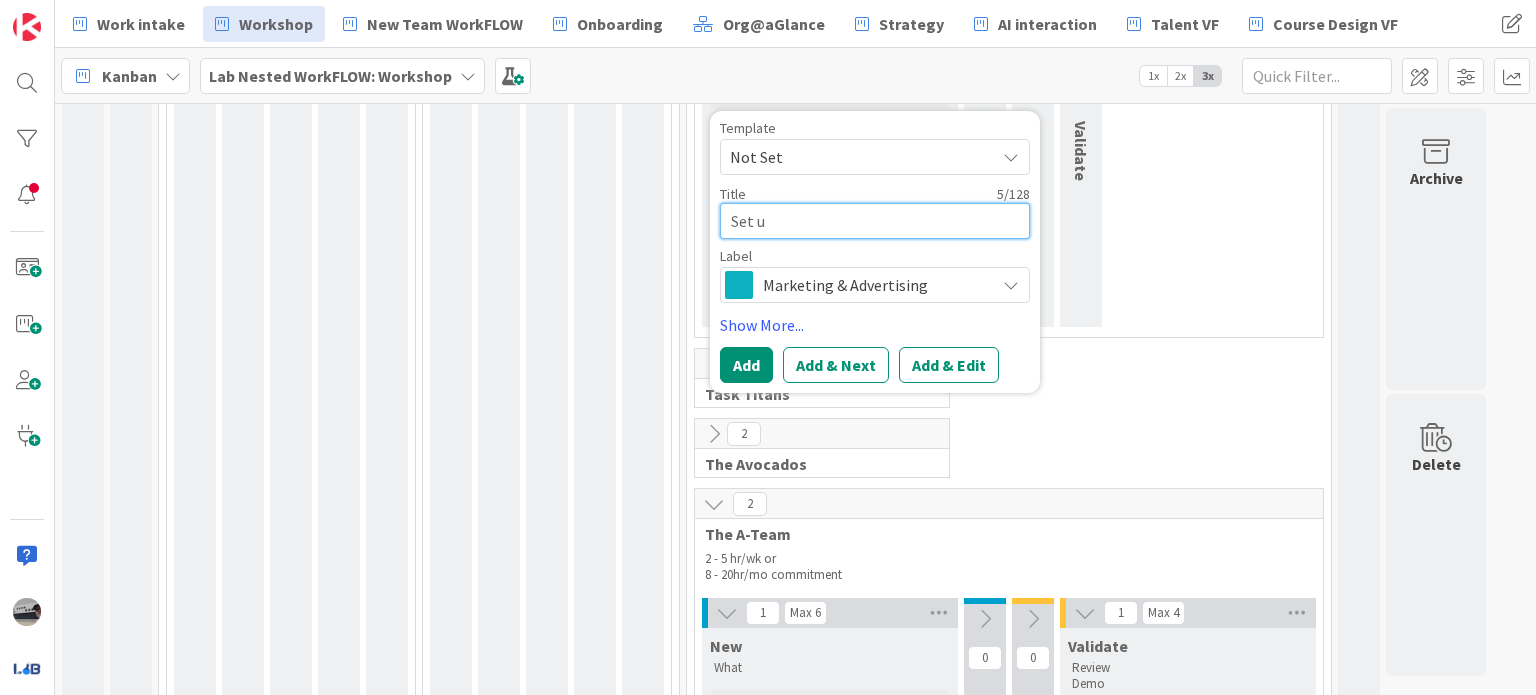 type on "x" 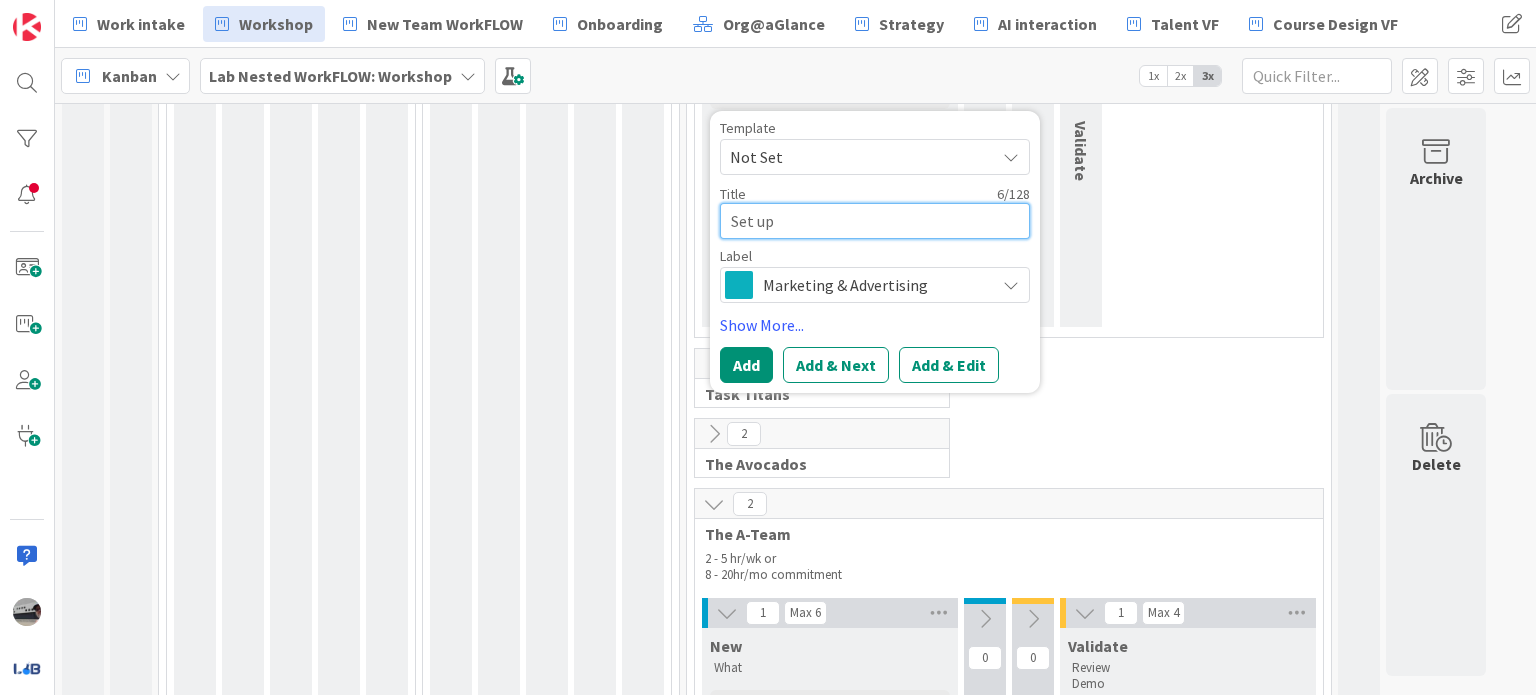 type on "x" 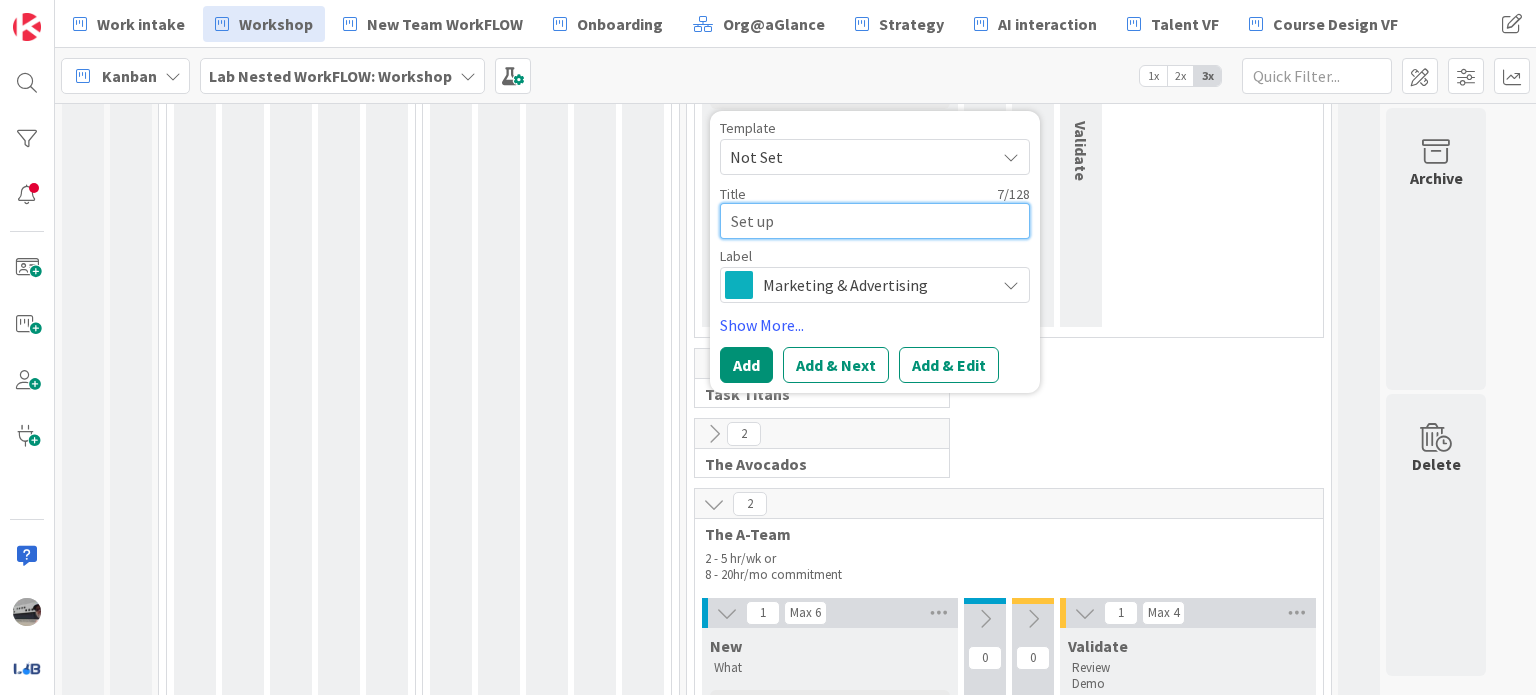type on "x" 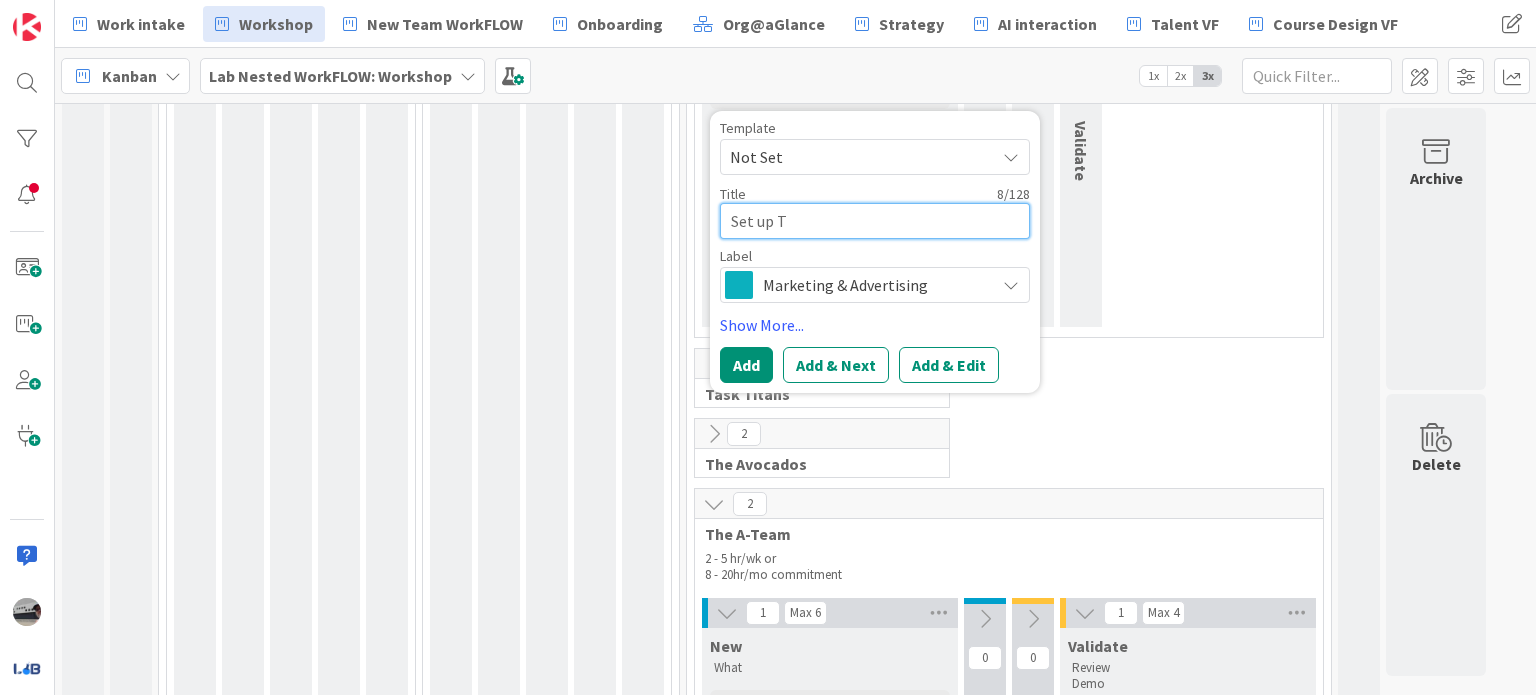 type on "x" 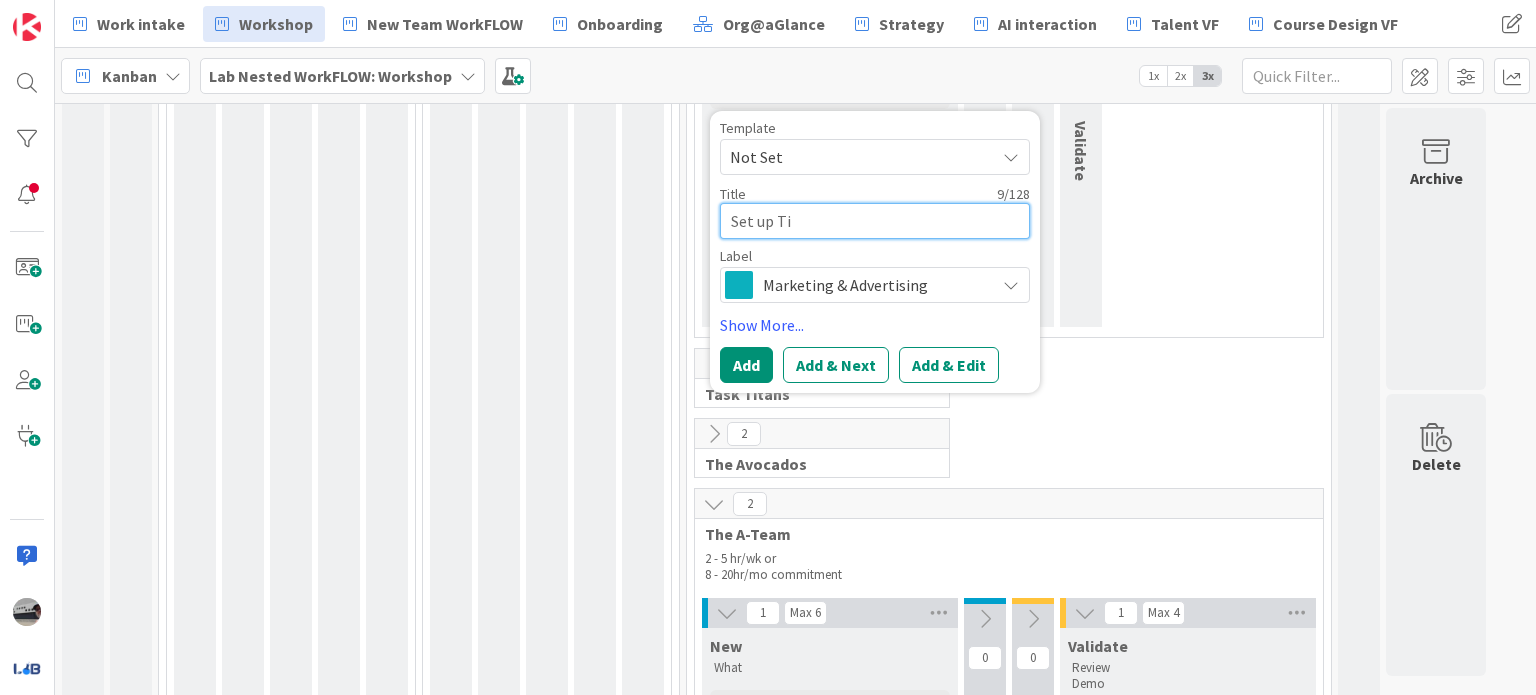 type on "x" 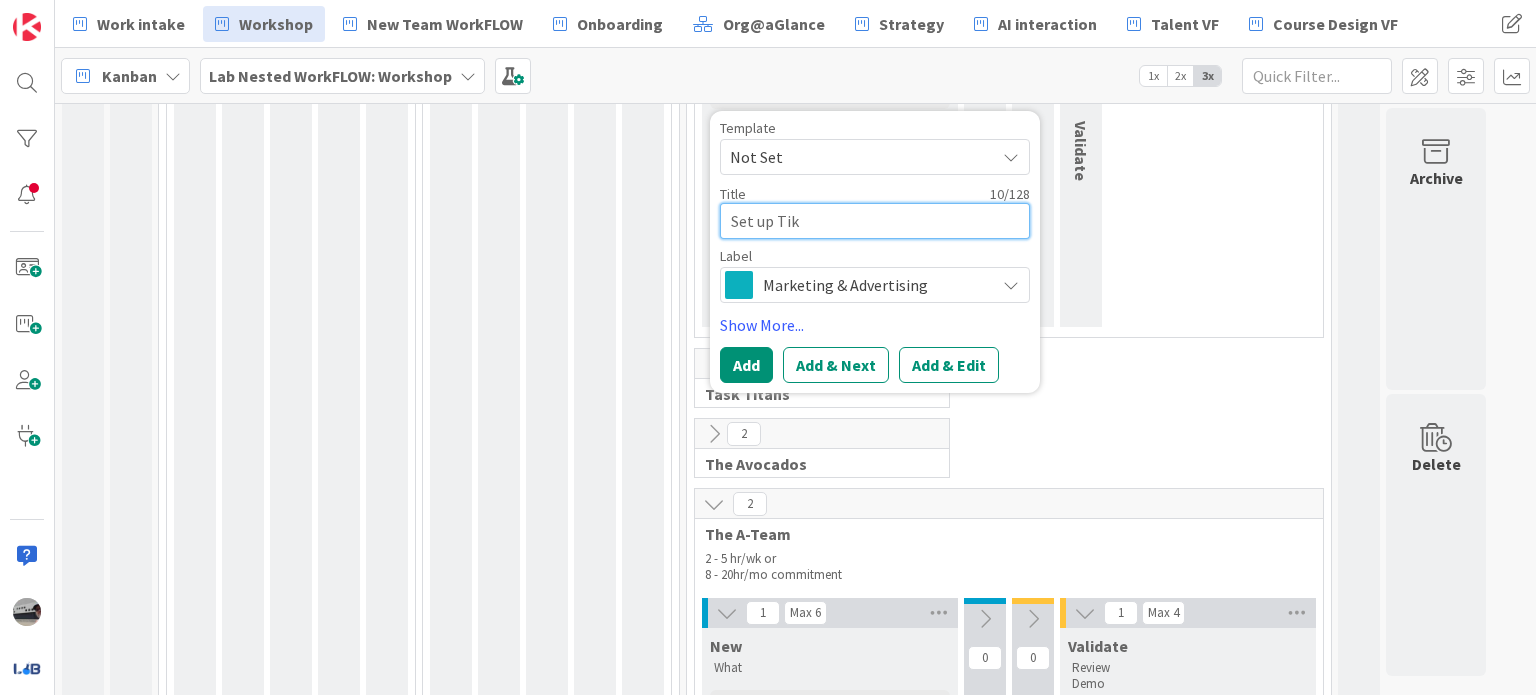 type on "x" 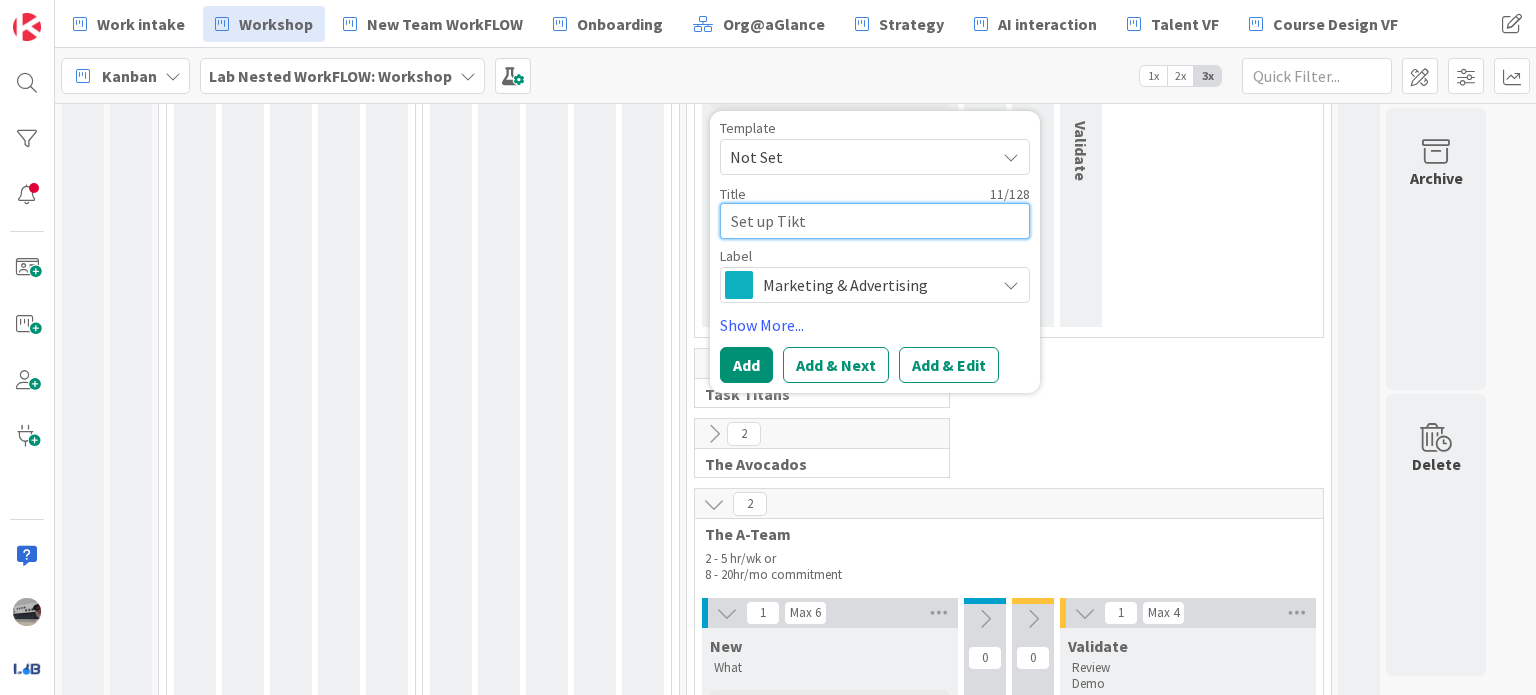 type on "x" 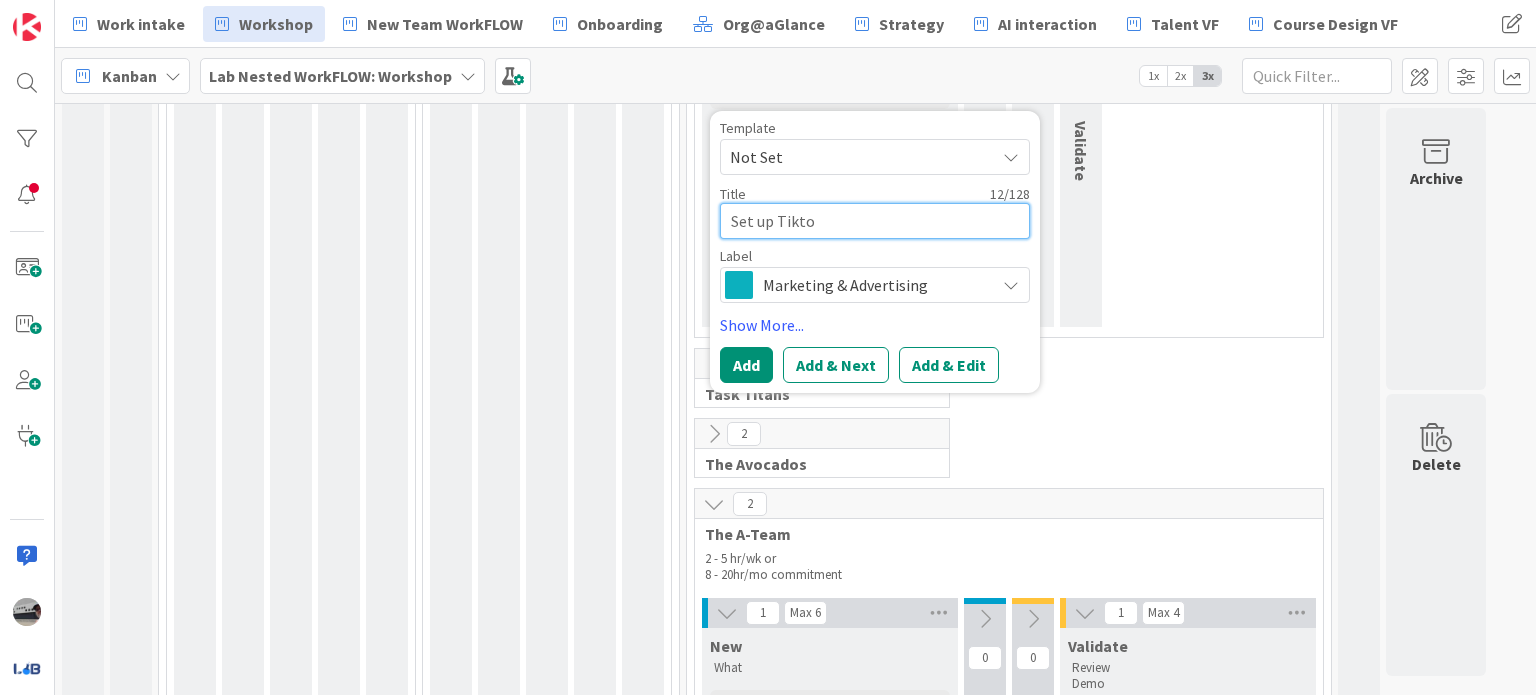 type on "x" 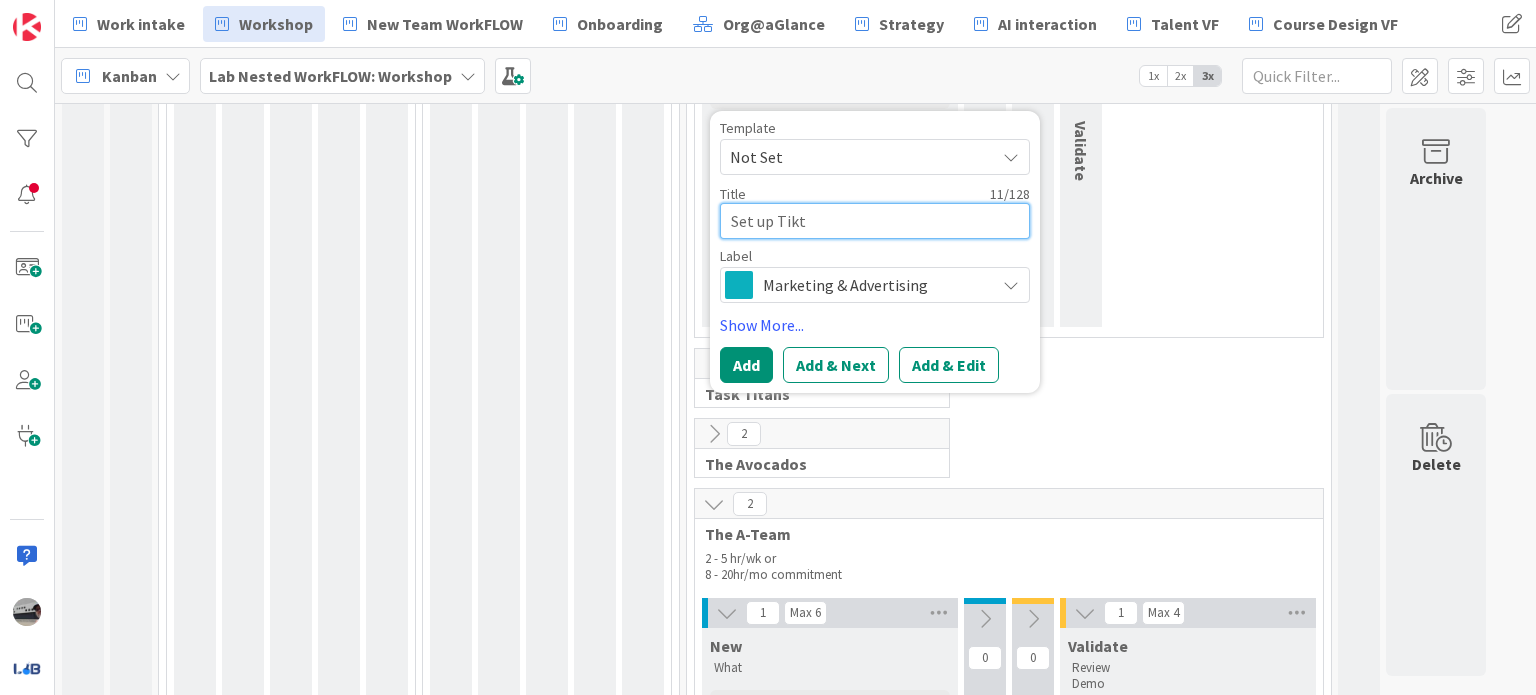 type on "x" 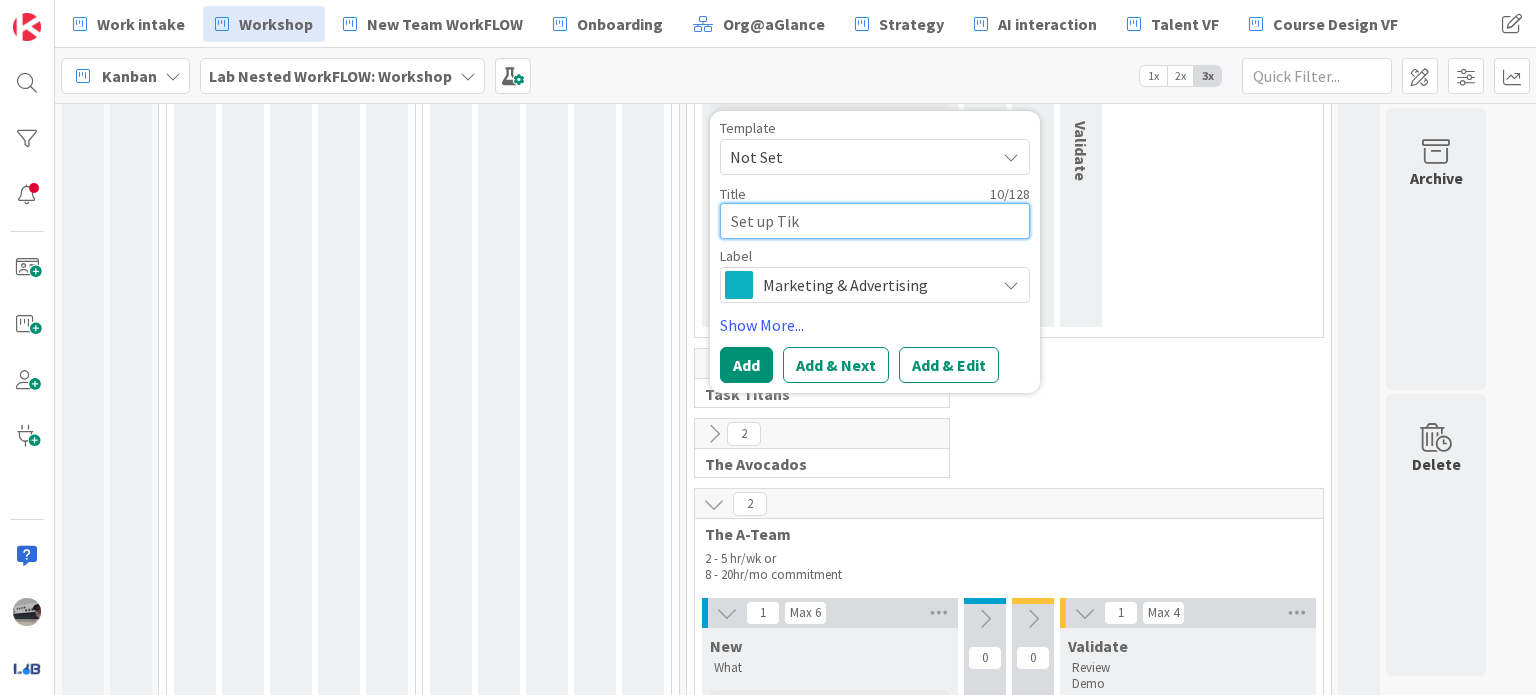 type on "x" 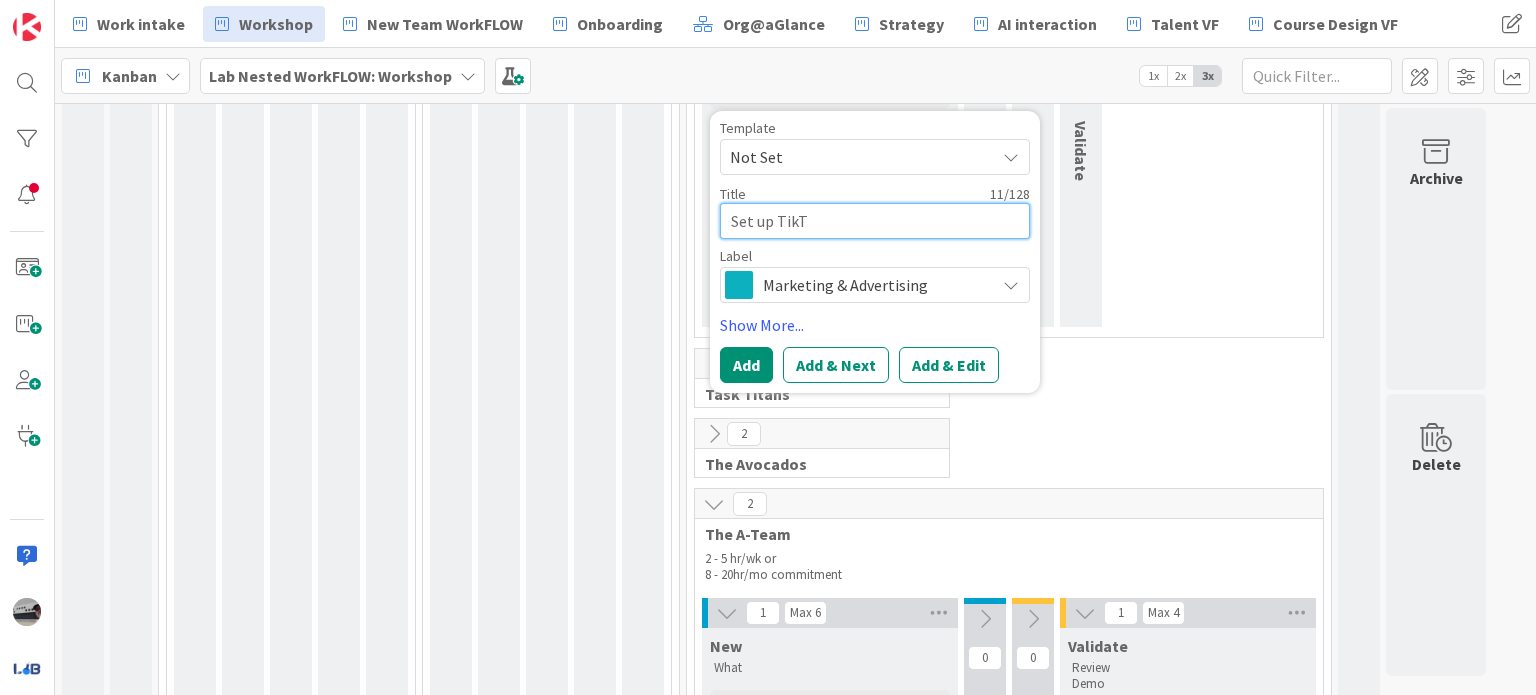 type on "x" 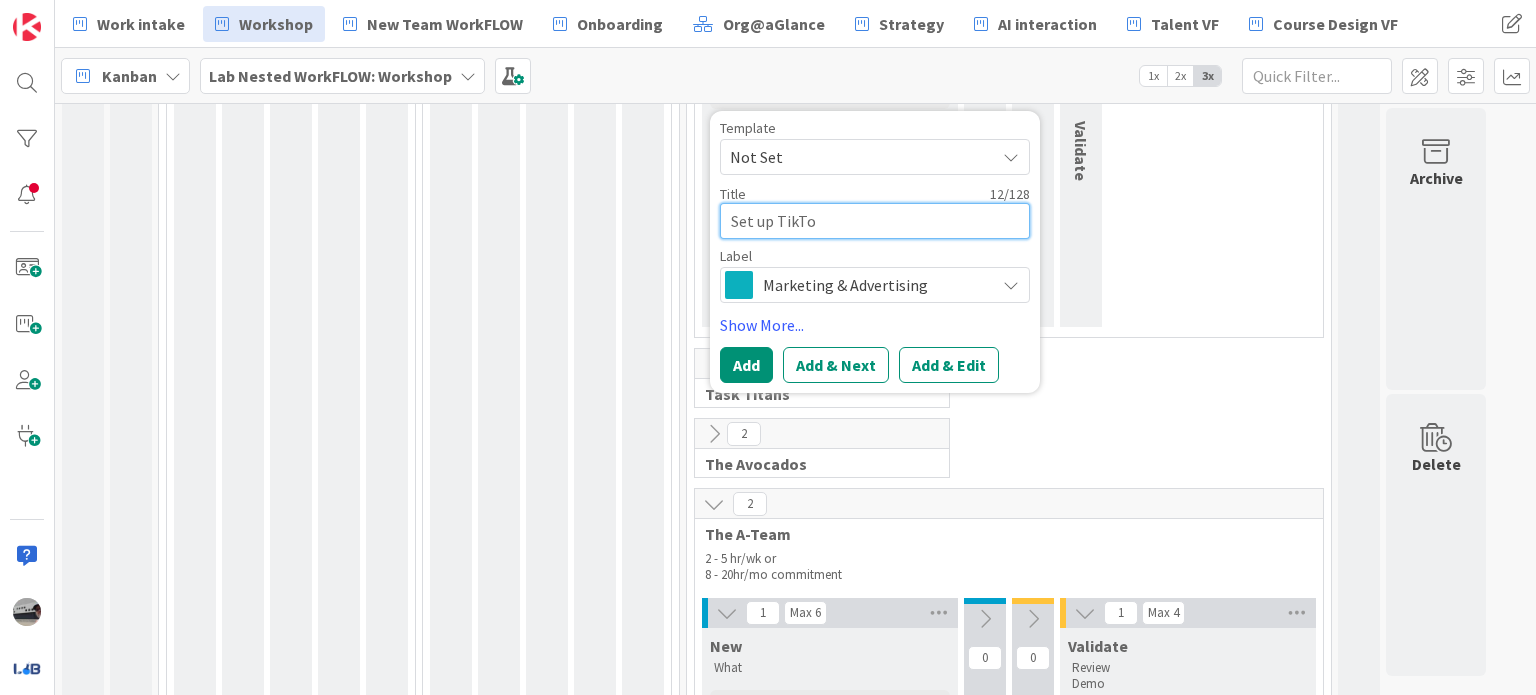 type on "x" 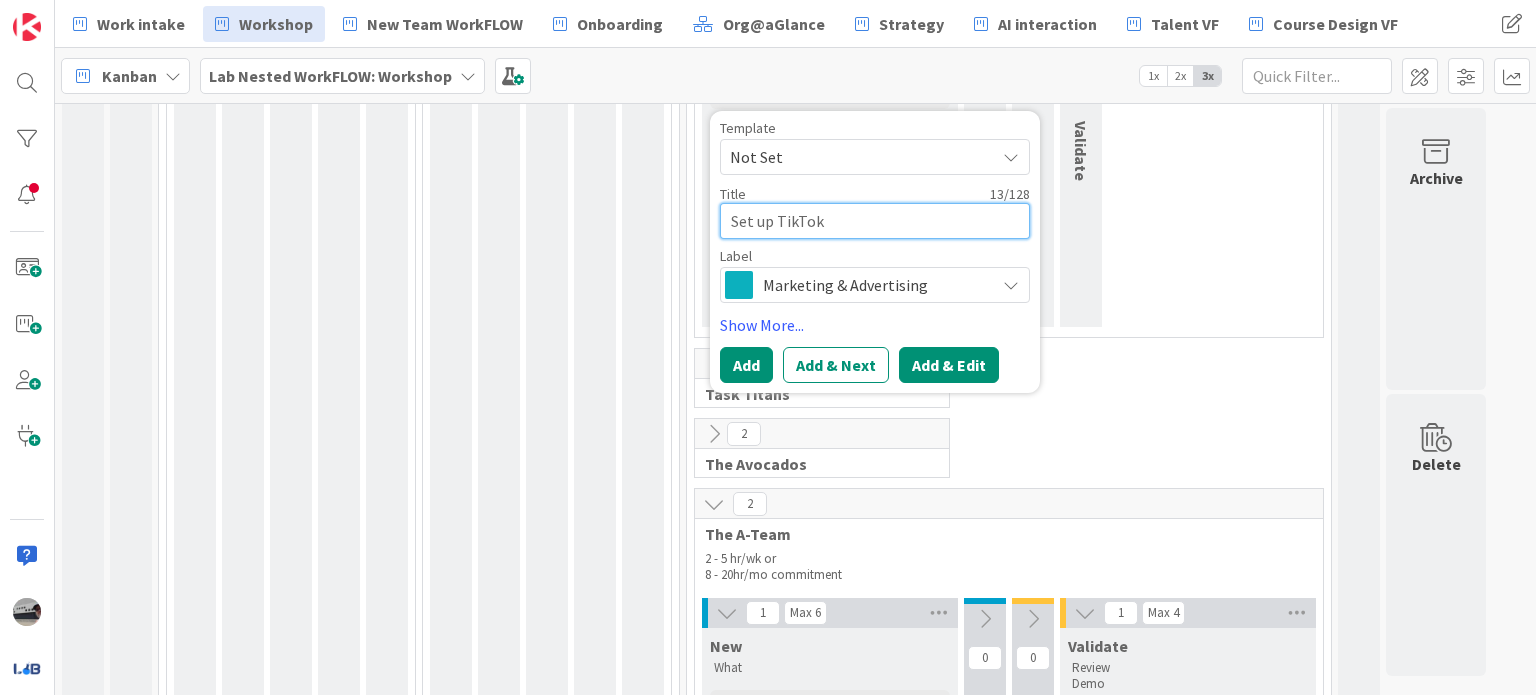 type on "Set up TikTok" 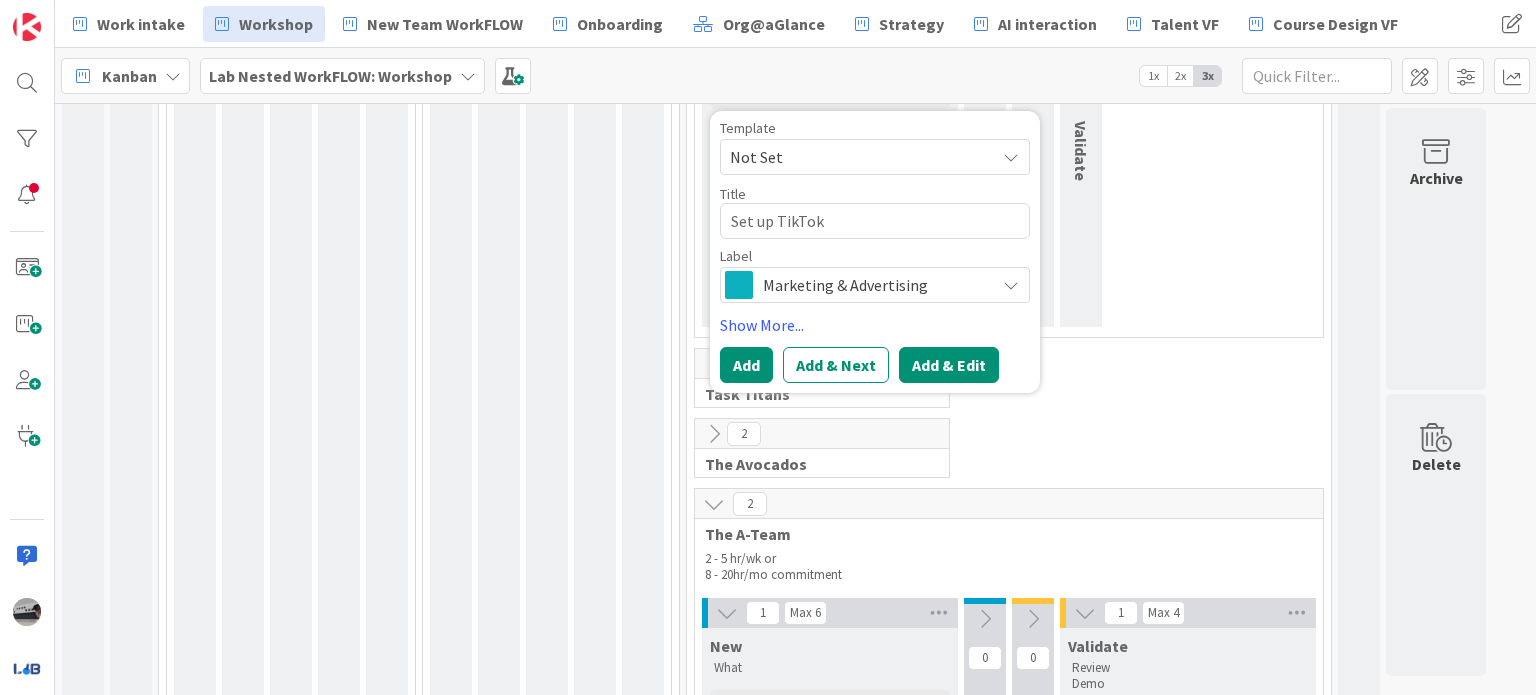 click on "Add & Edit" at bounding box center (949, 365) 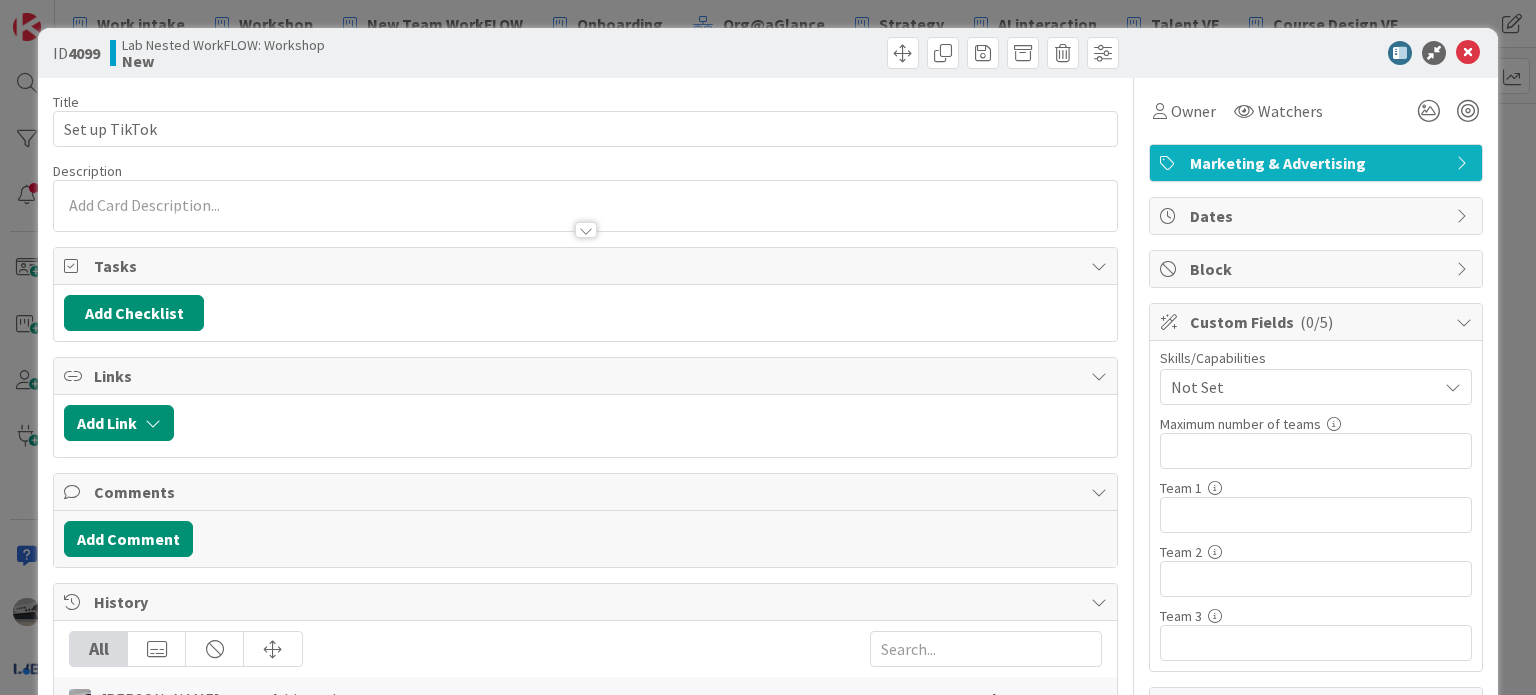 click at bounding box center [586, 230] 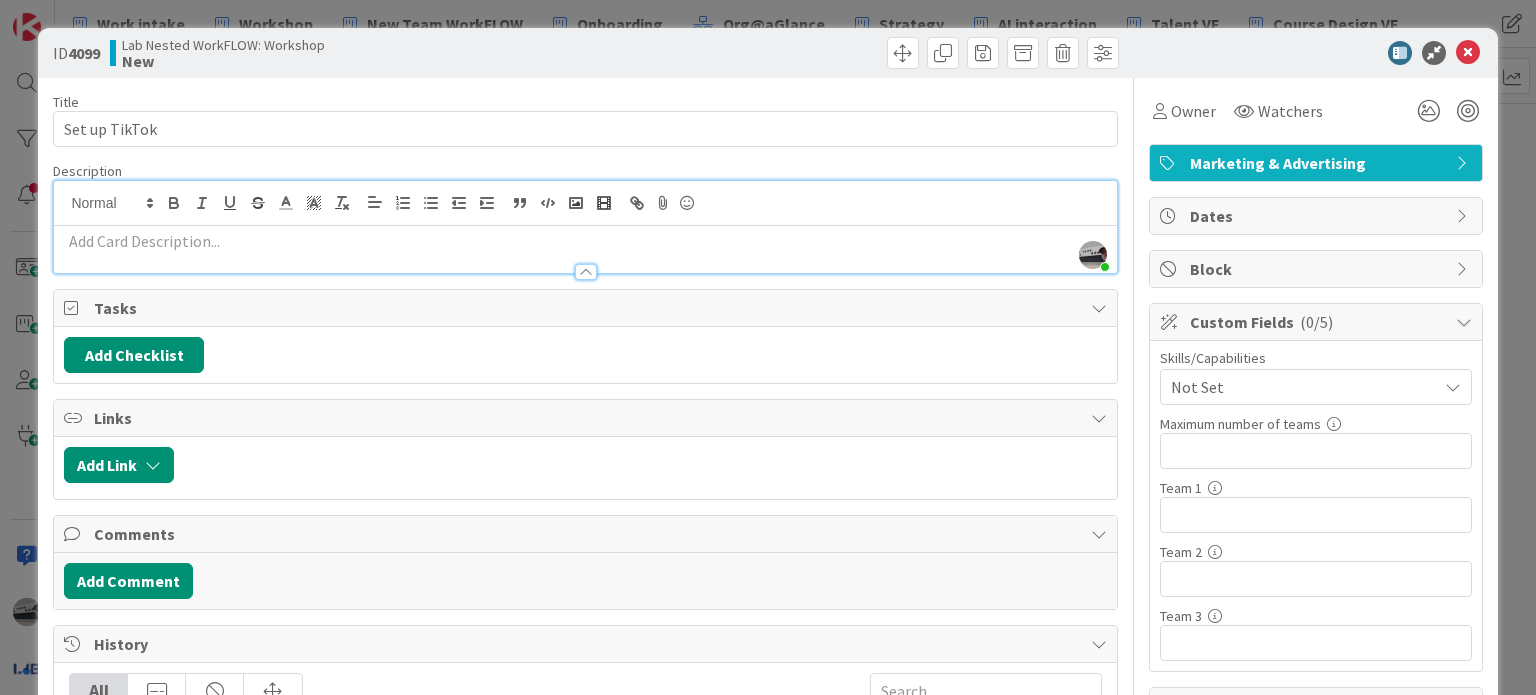 click at bounding box center [585, 241] 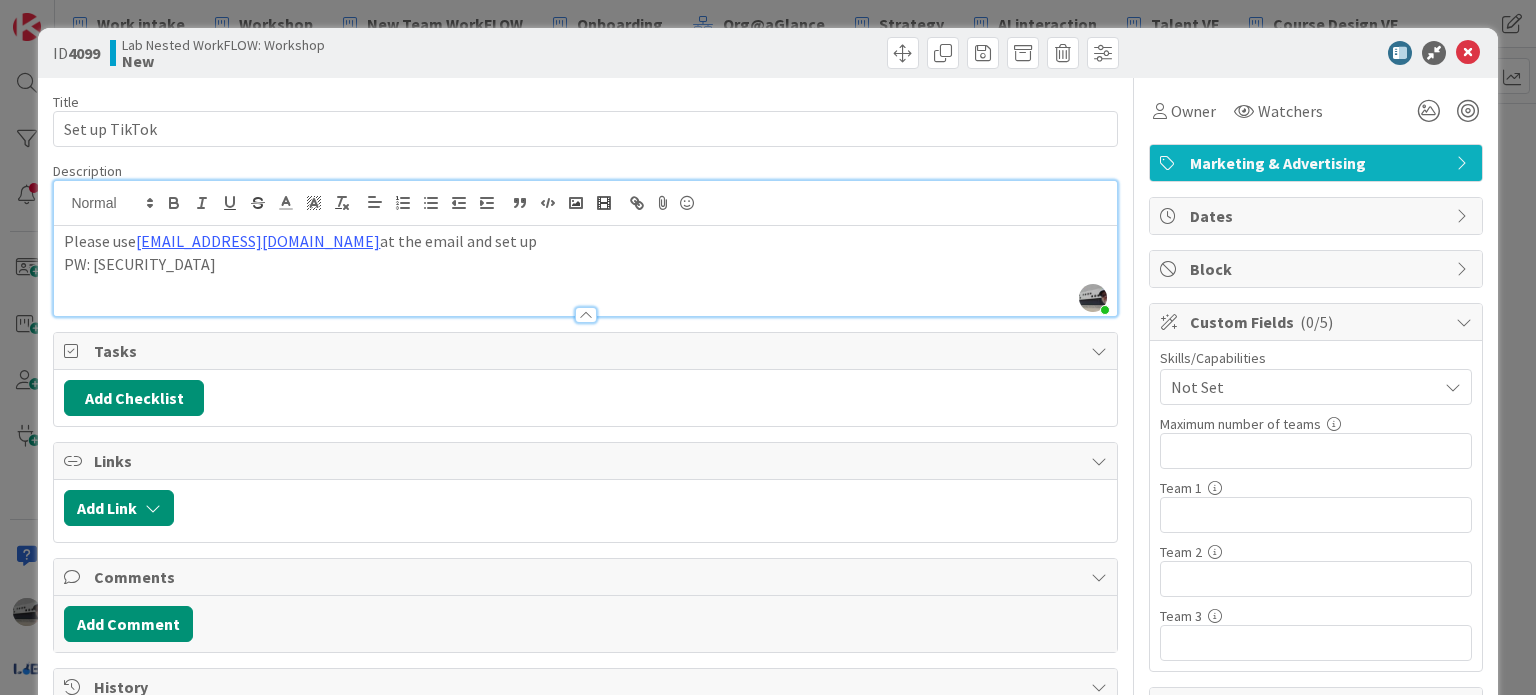 click on "PW: 1LikeTiKToK!" at bounding box center (585, 264) 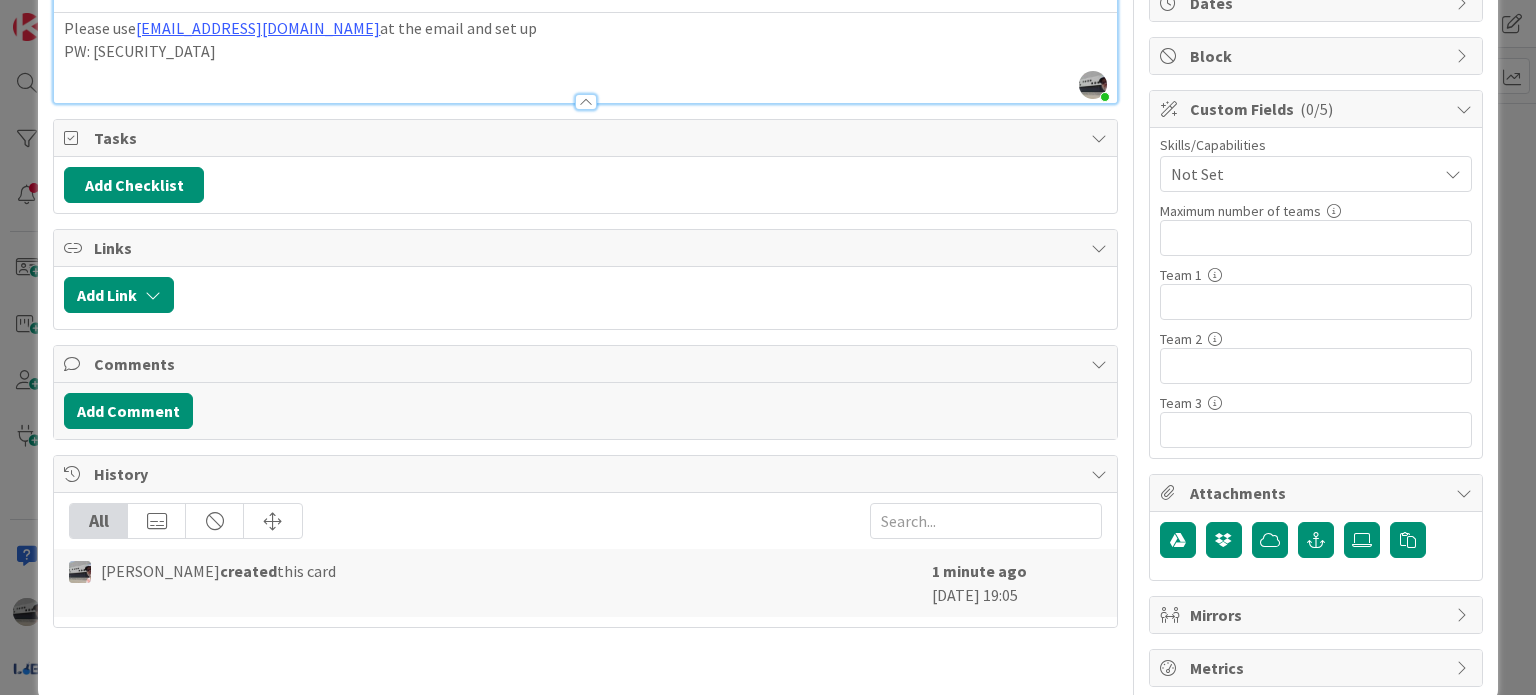 scroll, scrollTop: 243, scrollLeft: 0, axis: vertical 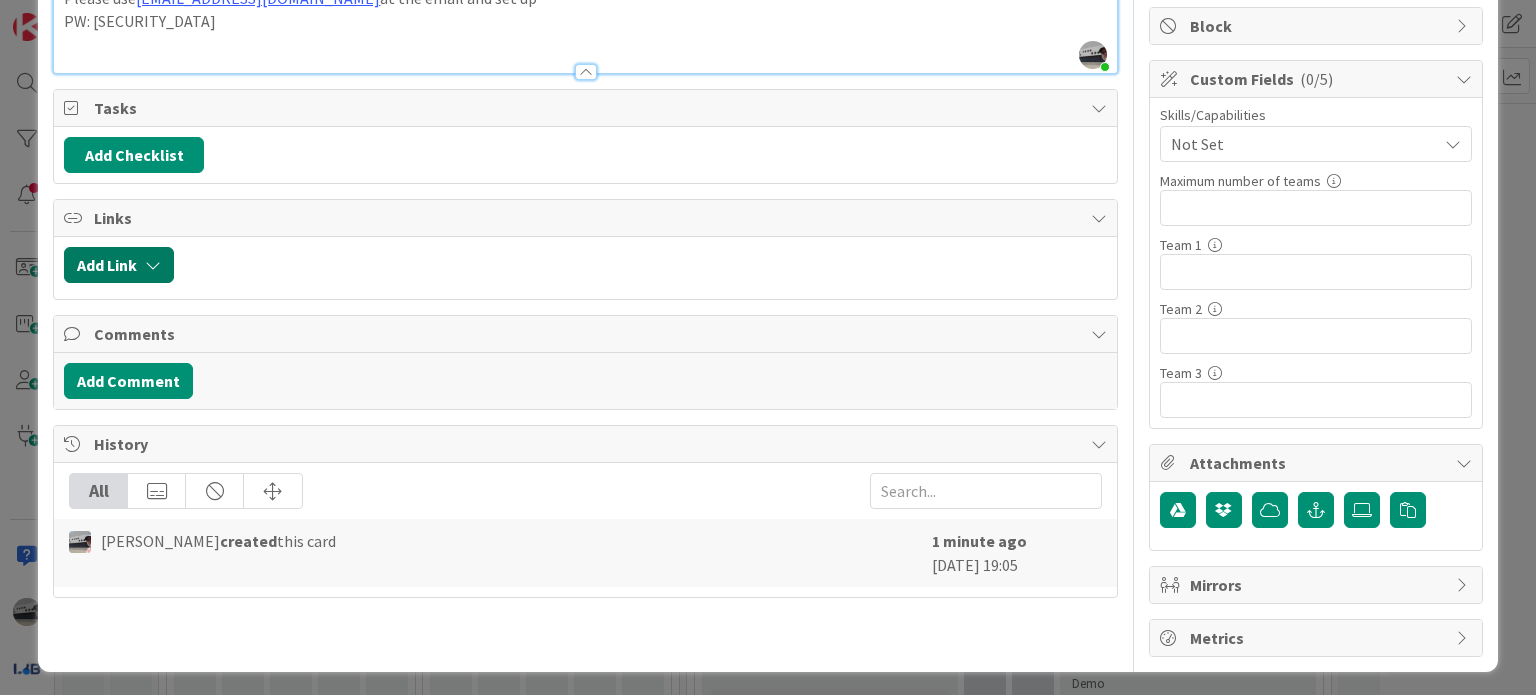 click at bounding box center [153, 265] 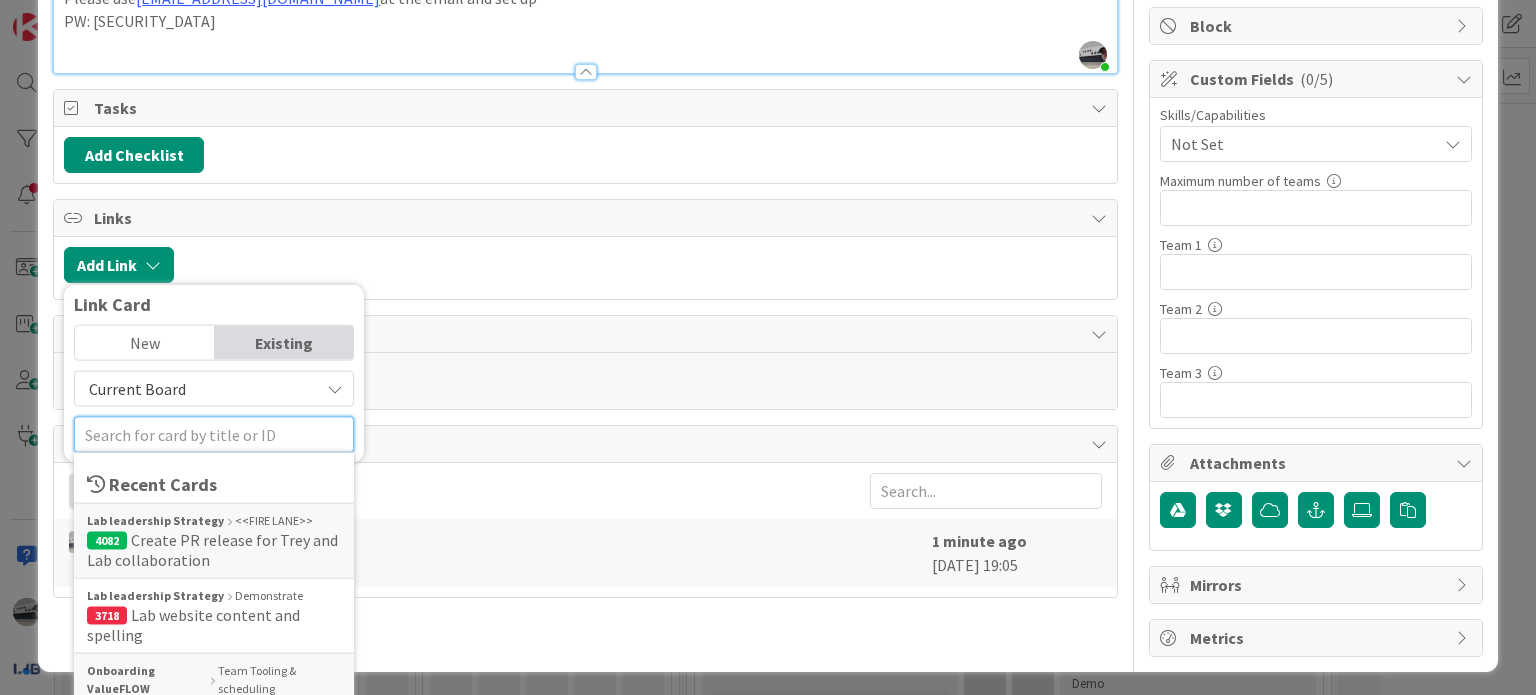 click at bounding box center (214, 435) 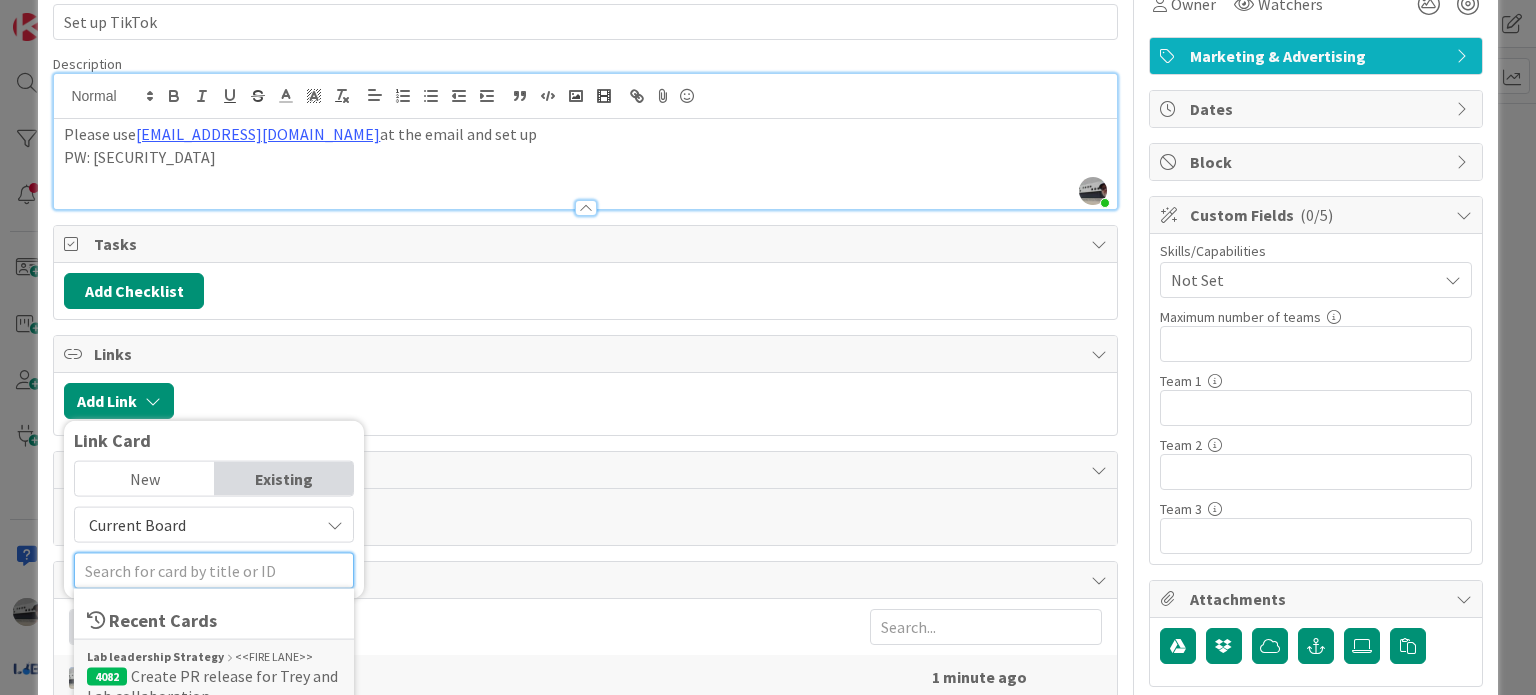 scroll, scrollTop: 0, scrollLeft: 0, axis: both 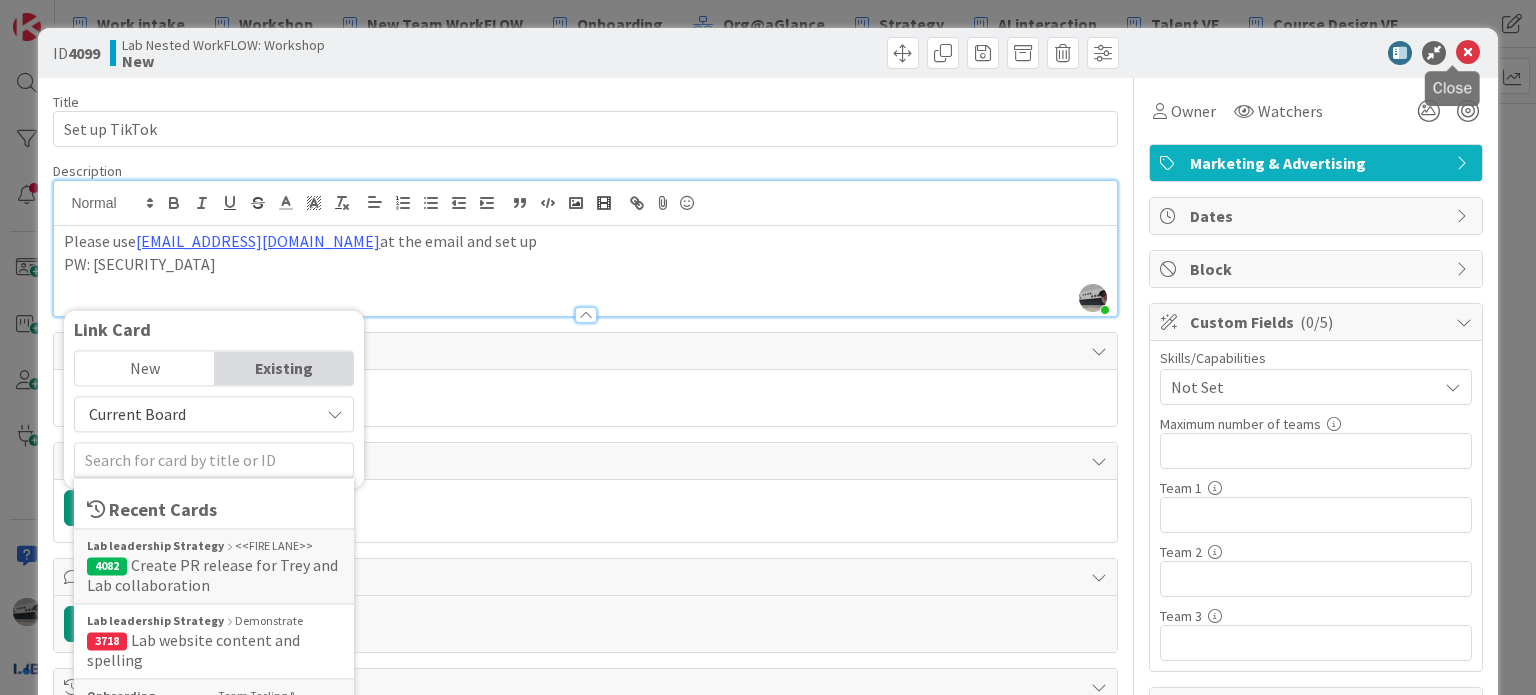 click at bounding box center [1468, 53] 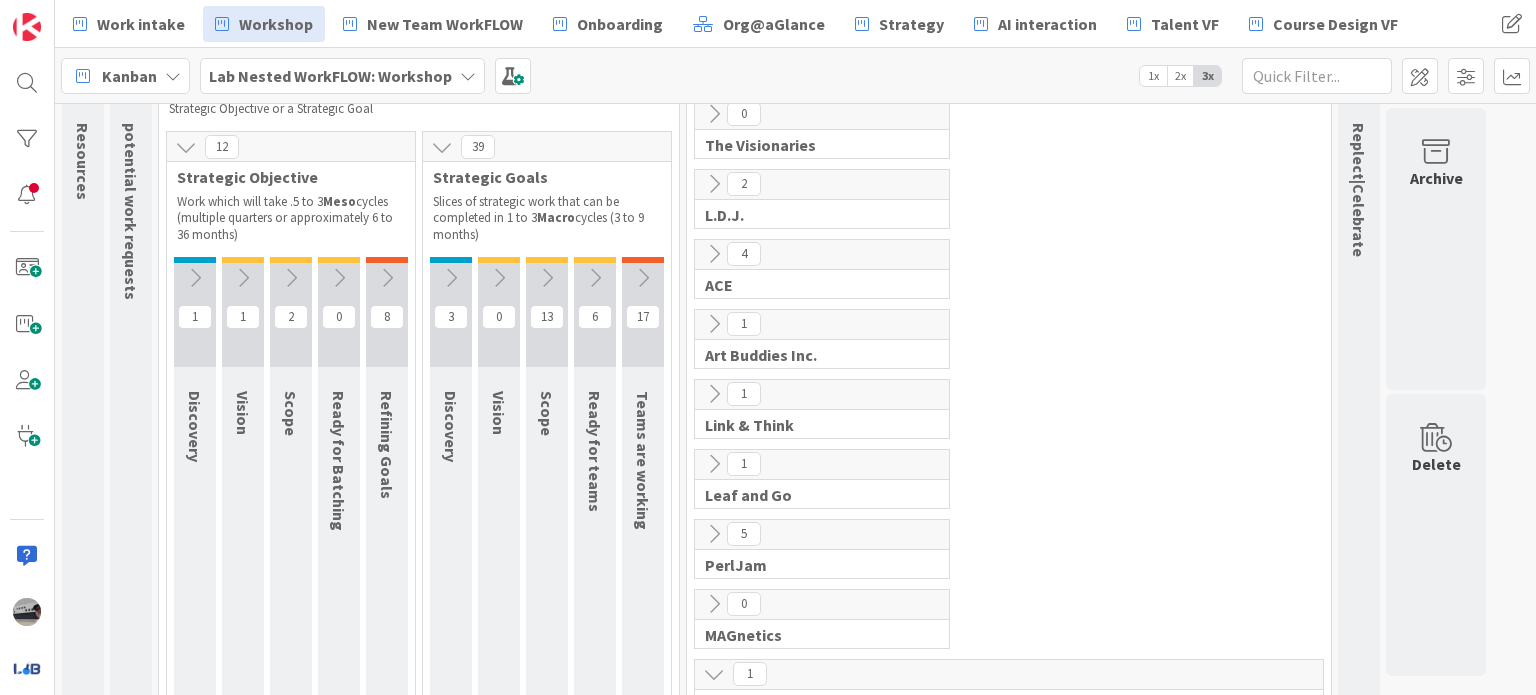 scroll, scrollTop: 0, scrollLeft: 0, axis: both 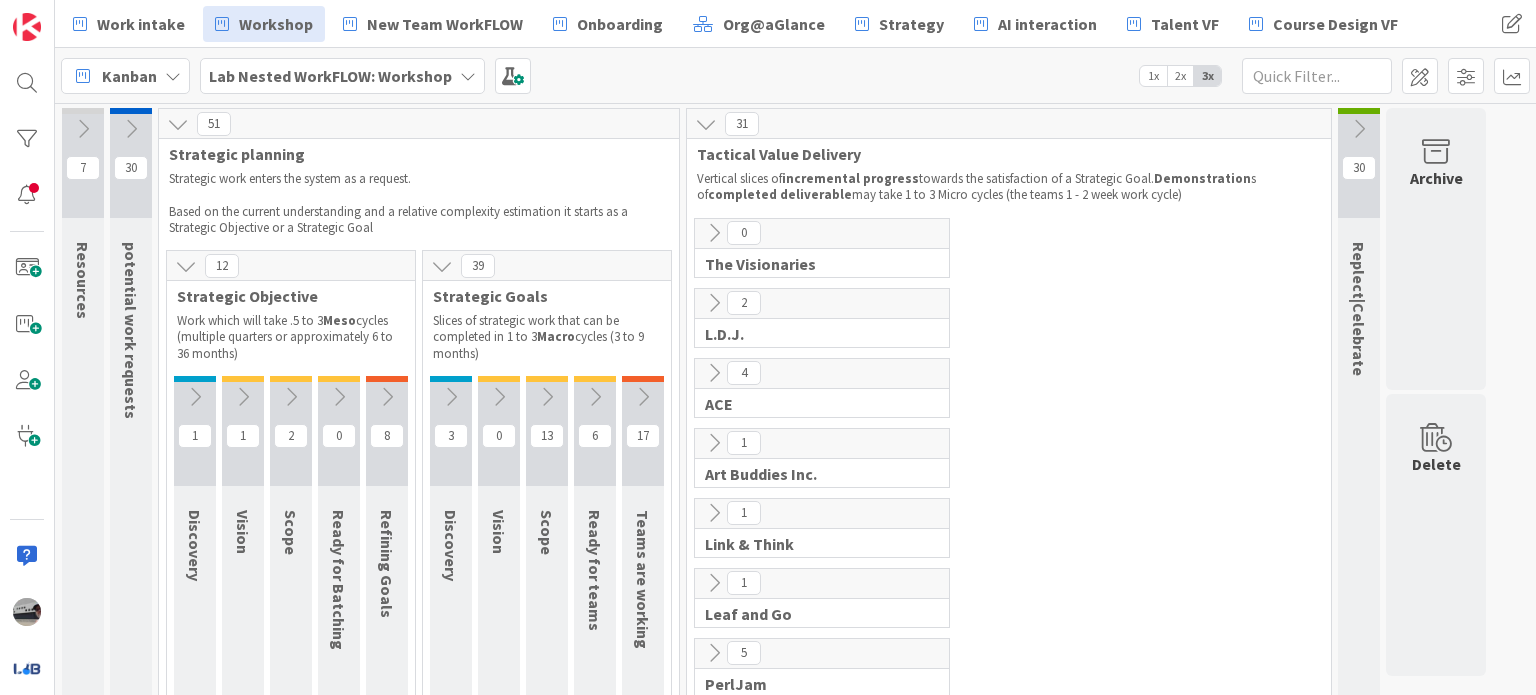 click at bounding box center (643, 397) 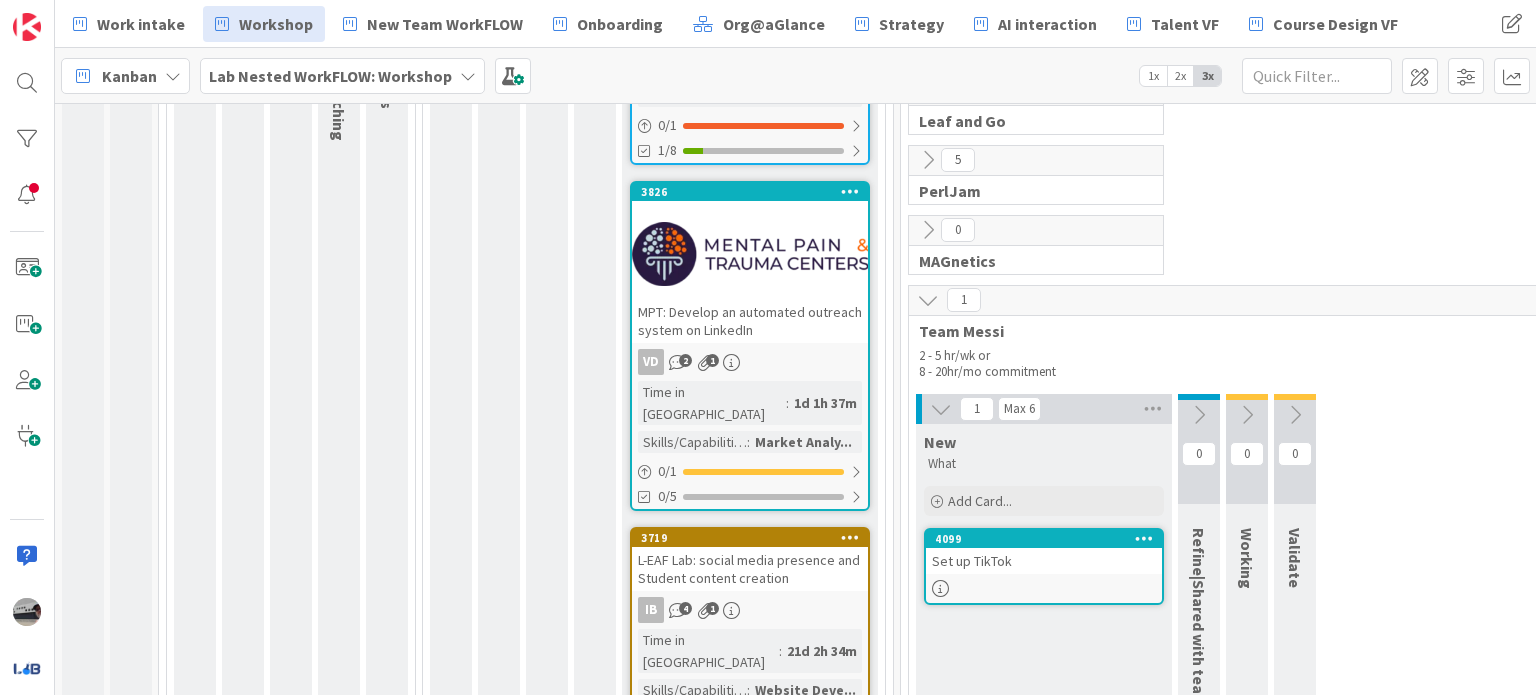 scroll, scrollTop: 600, scrollLeft: 0, axis: vertical 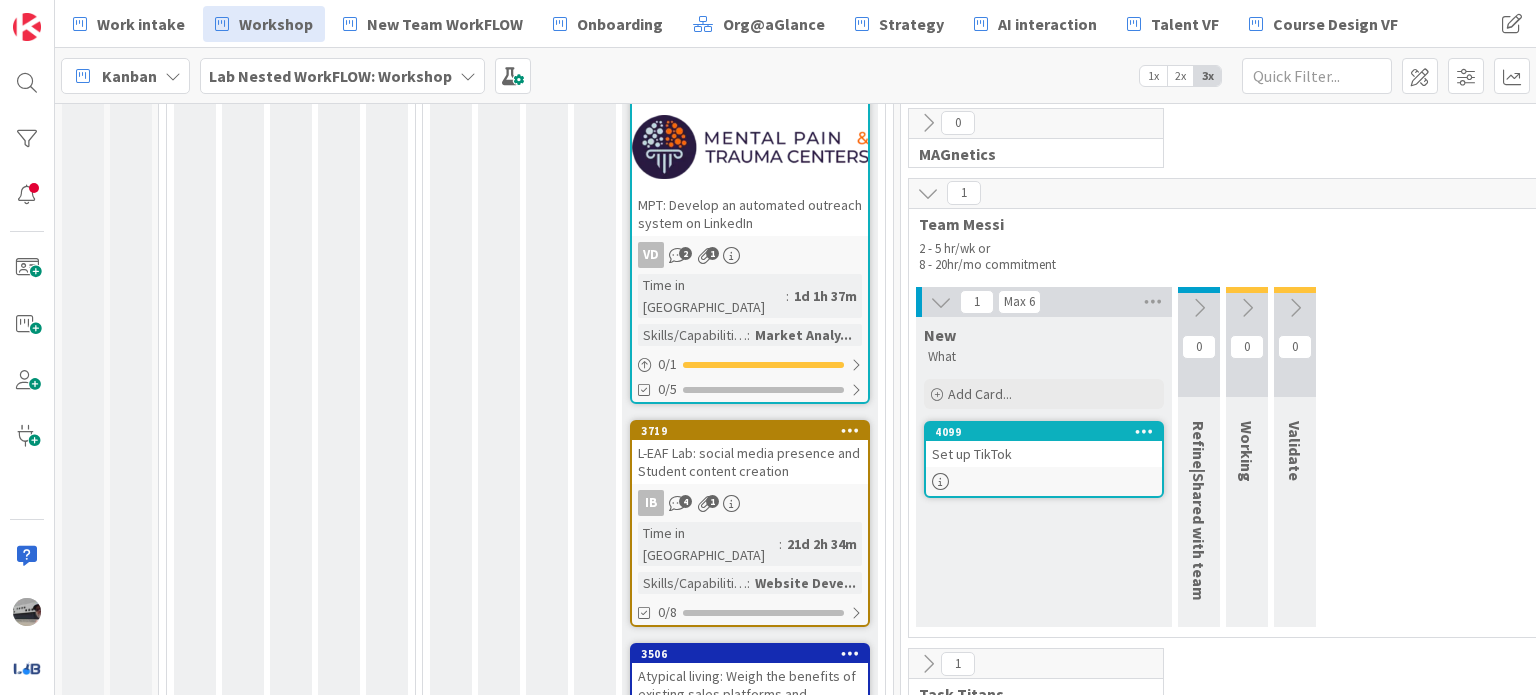 click on "Set up TikTok" at bounding box center [1044, 454] 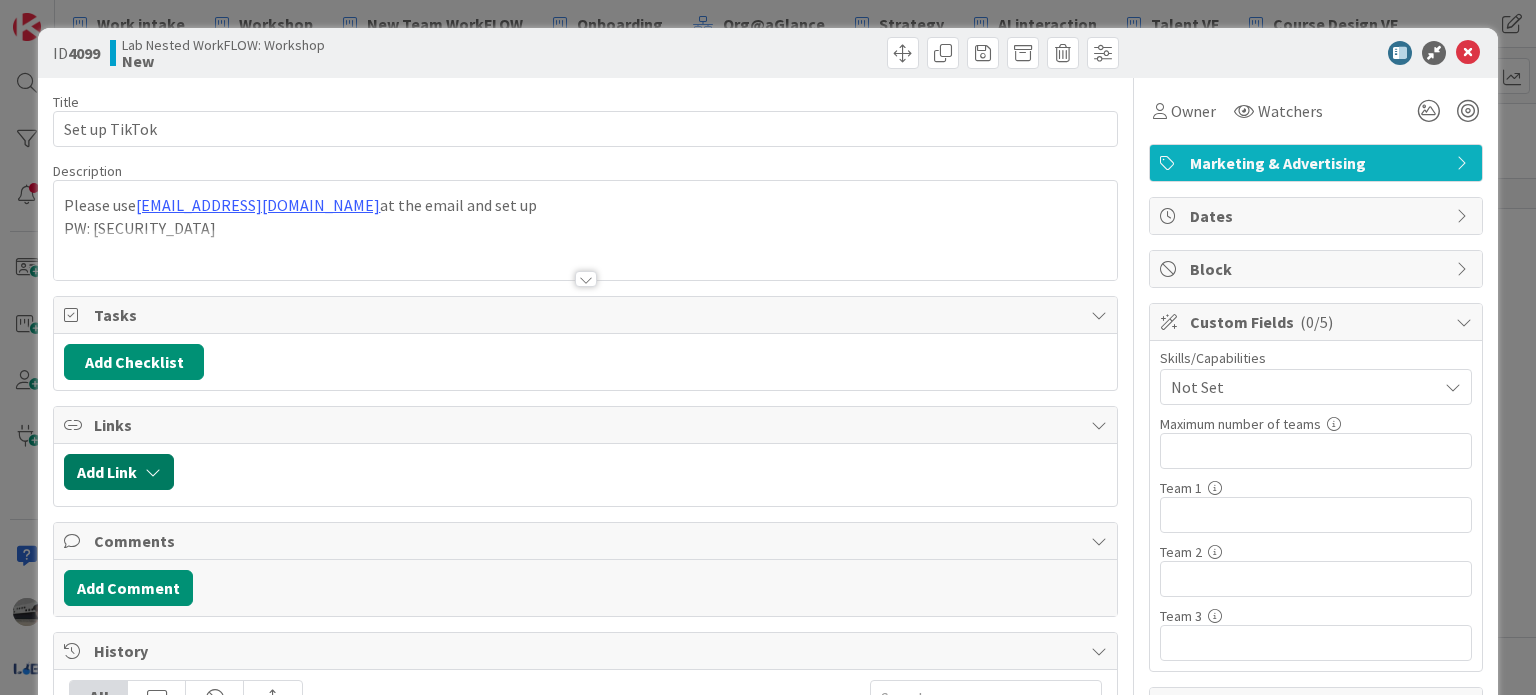 click at bounding box center (153, 472) 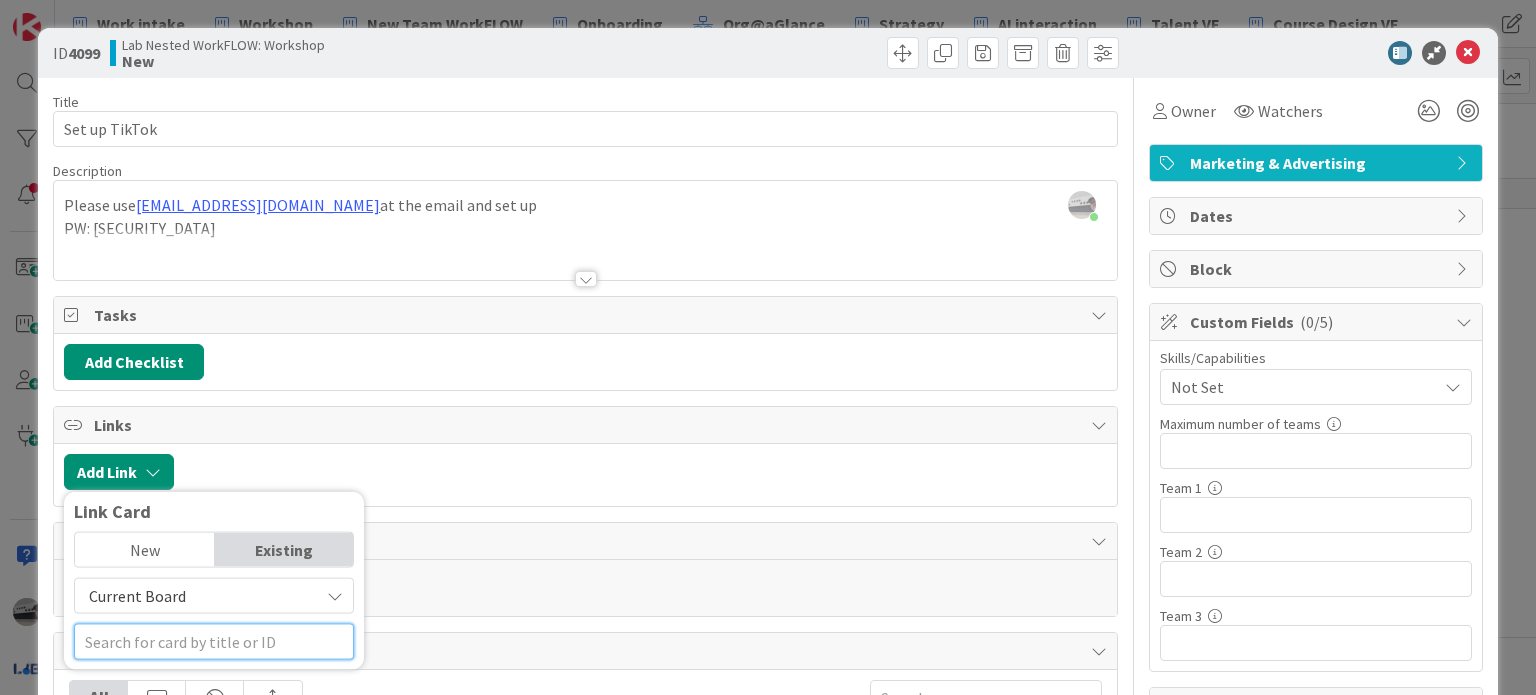 click at bounding box center [214, 642] 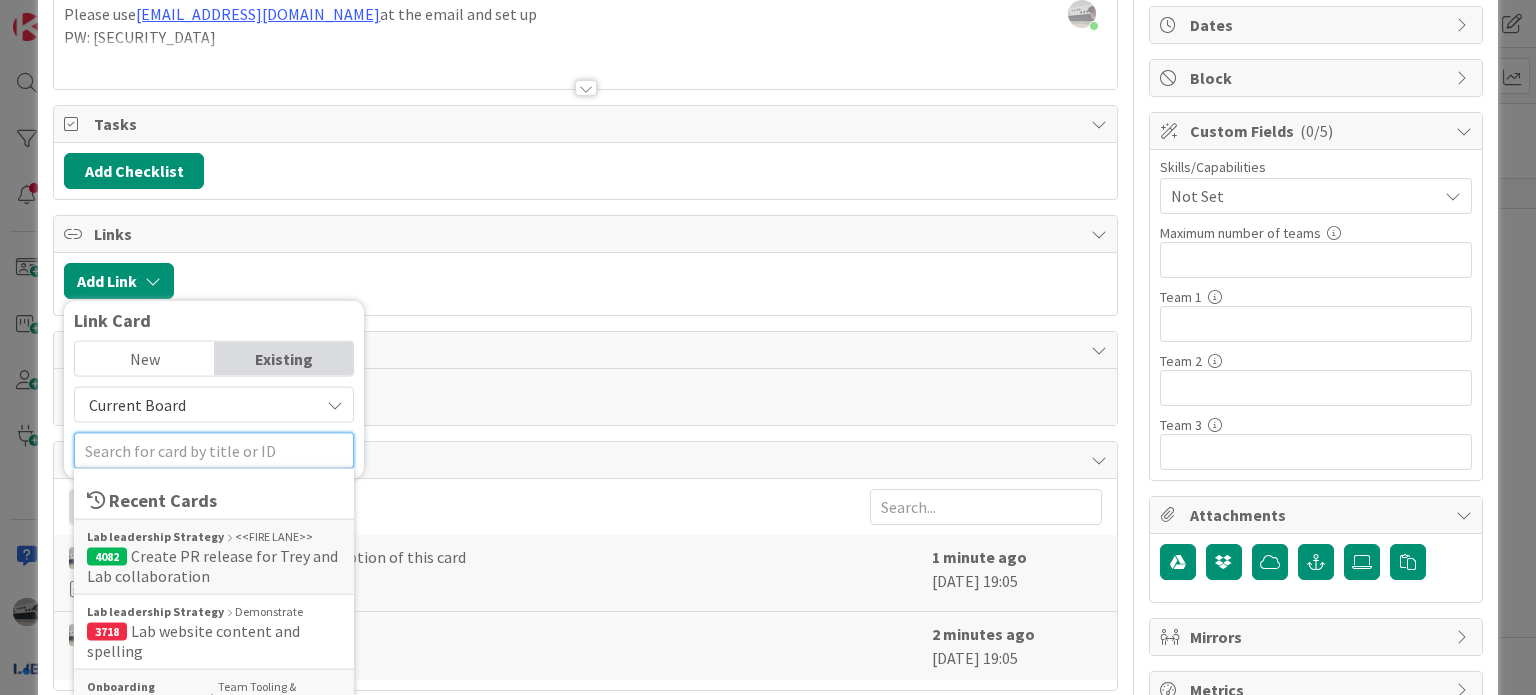 scroll, scrollTop: 200, scrollLeft: 0, axis: vertical 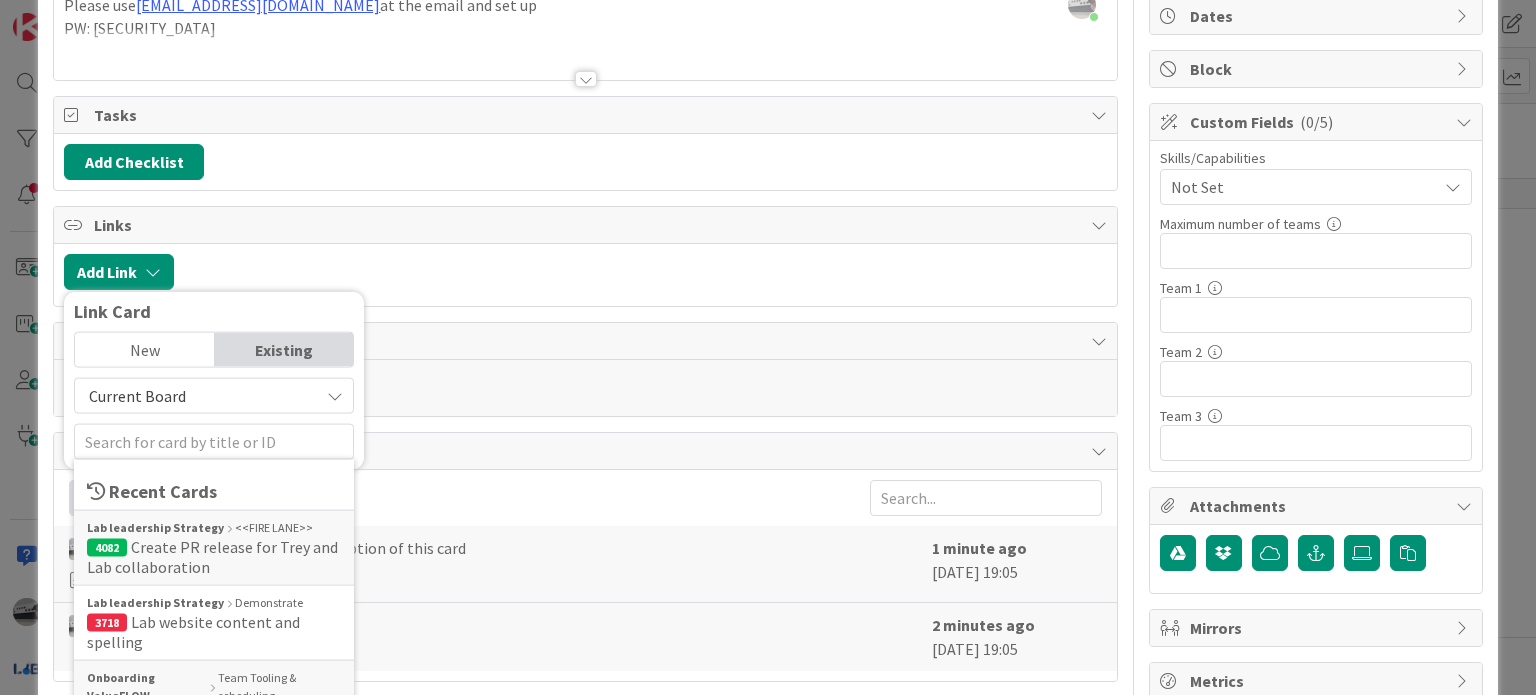 click on "Link Card" at bounding box center [214, 312] 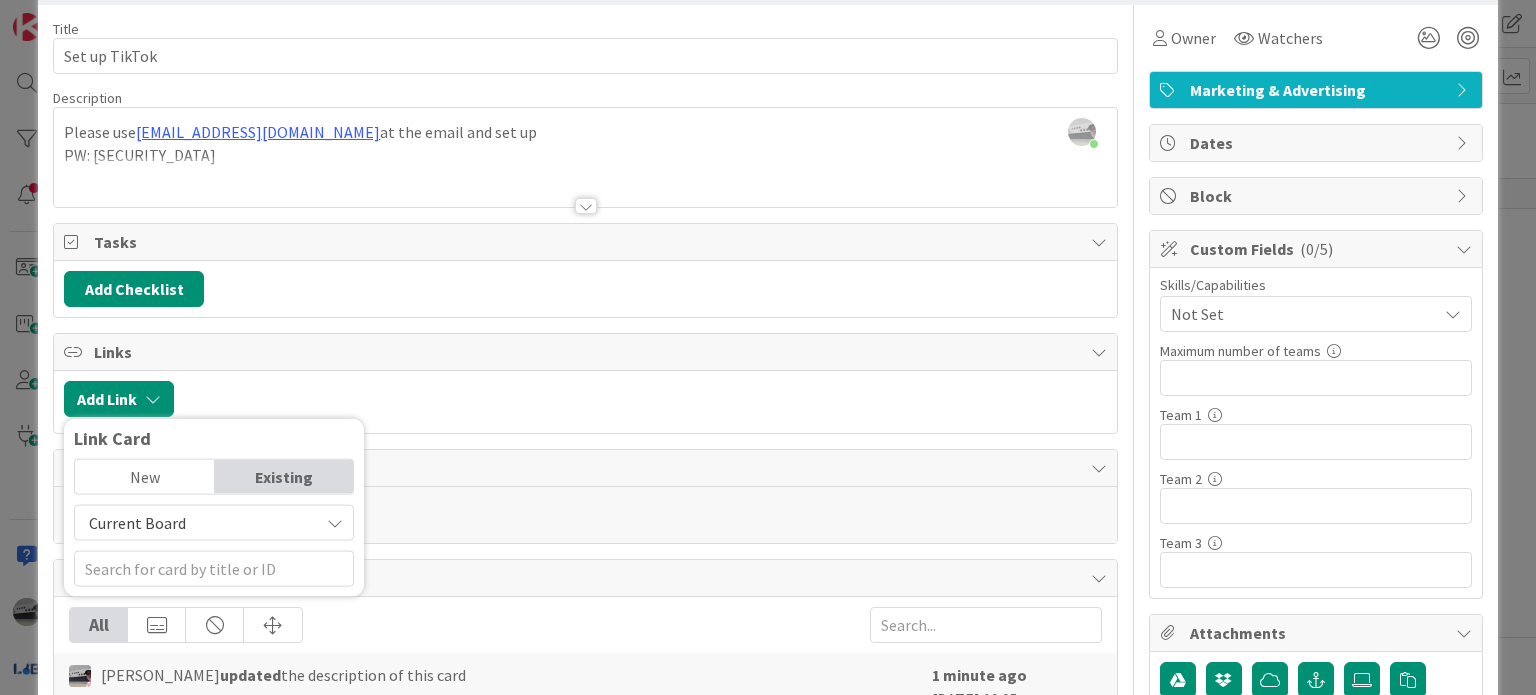 scroll, scrollTop: 0, scrollLeft: 0, axis: both 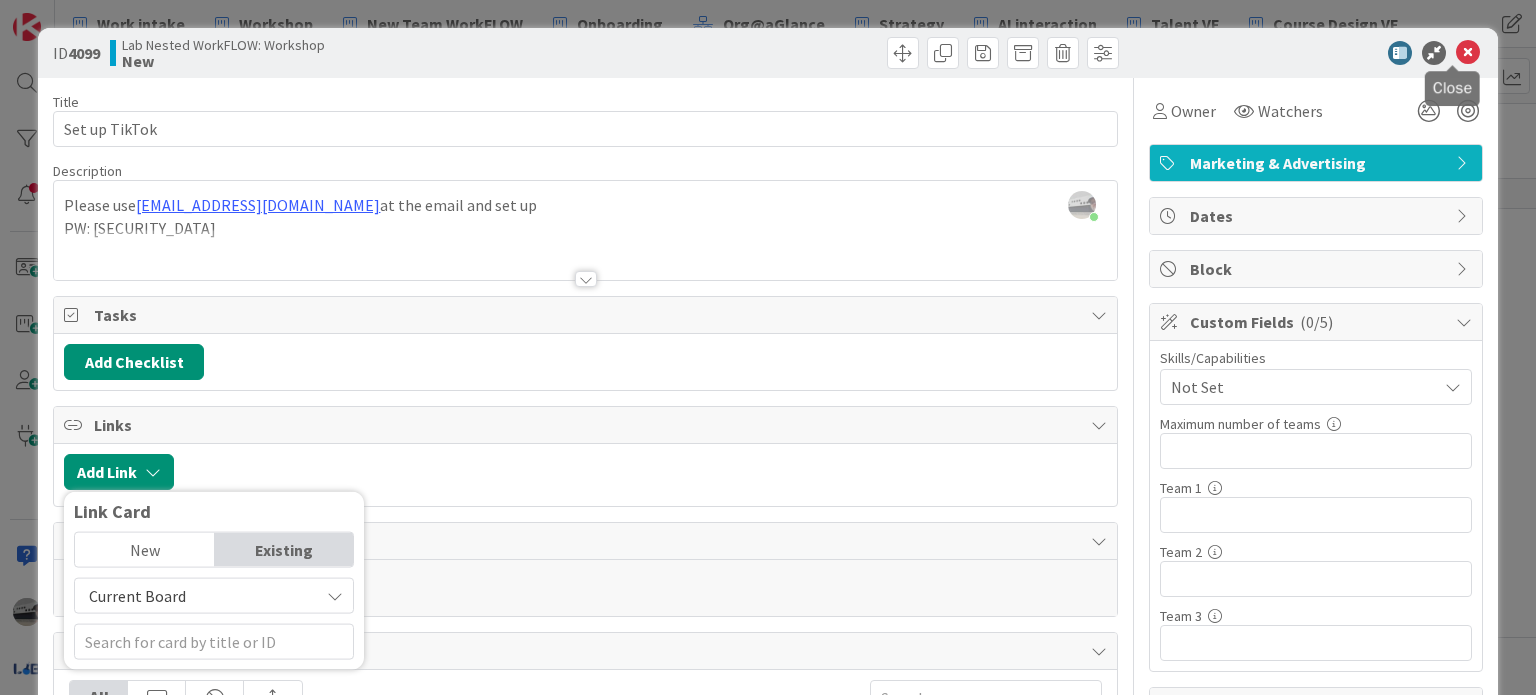 click at bounding box center [1468, 53] 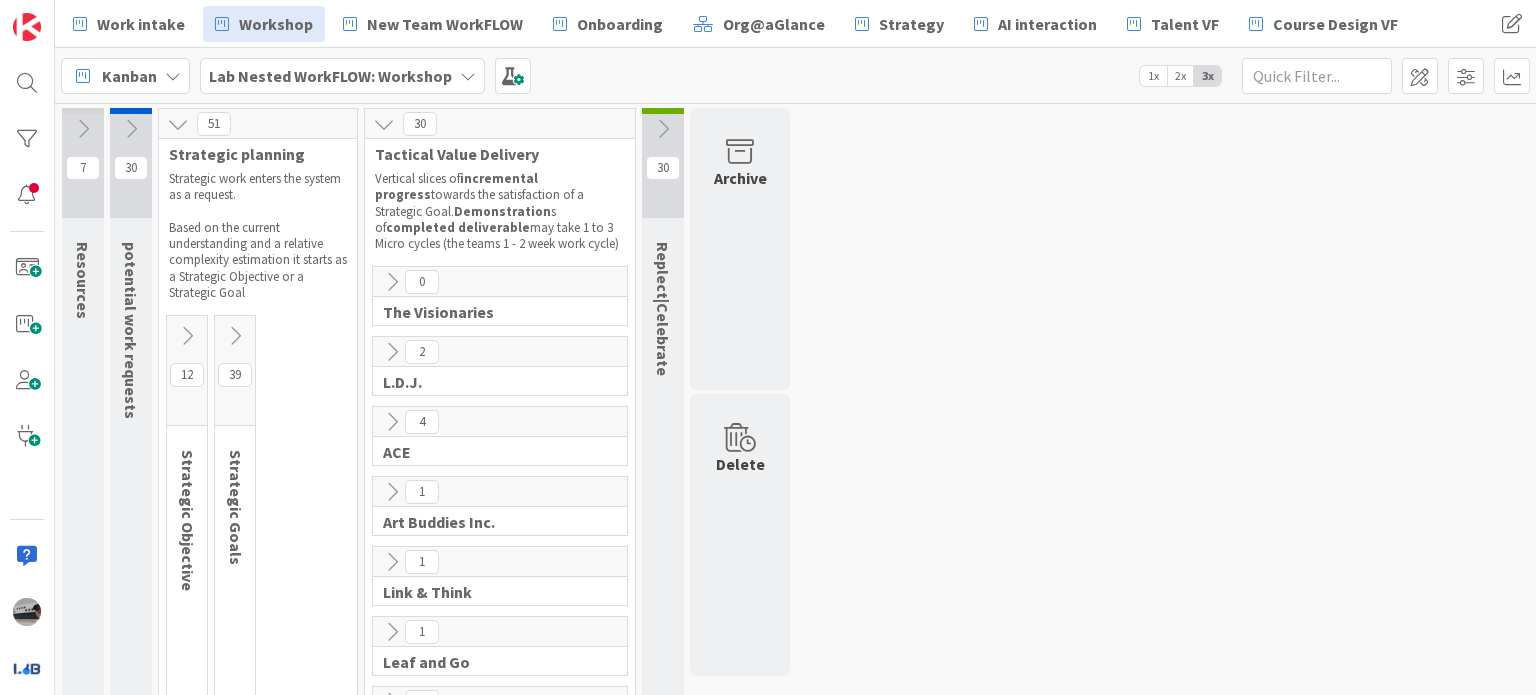 scroll, scrollTop: 0, scrollLeft: 0, axis: both 